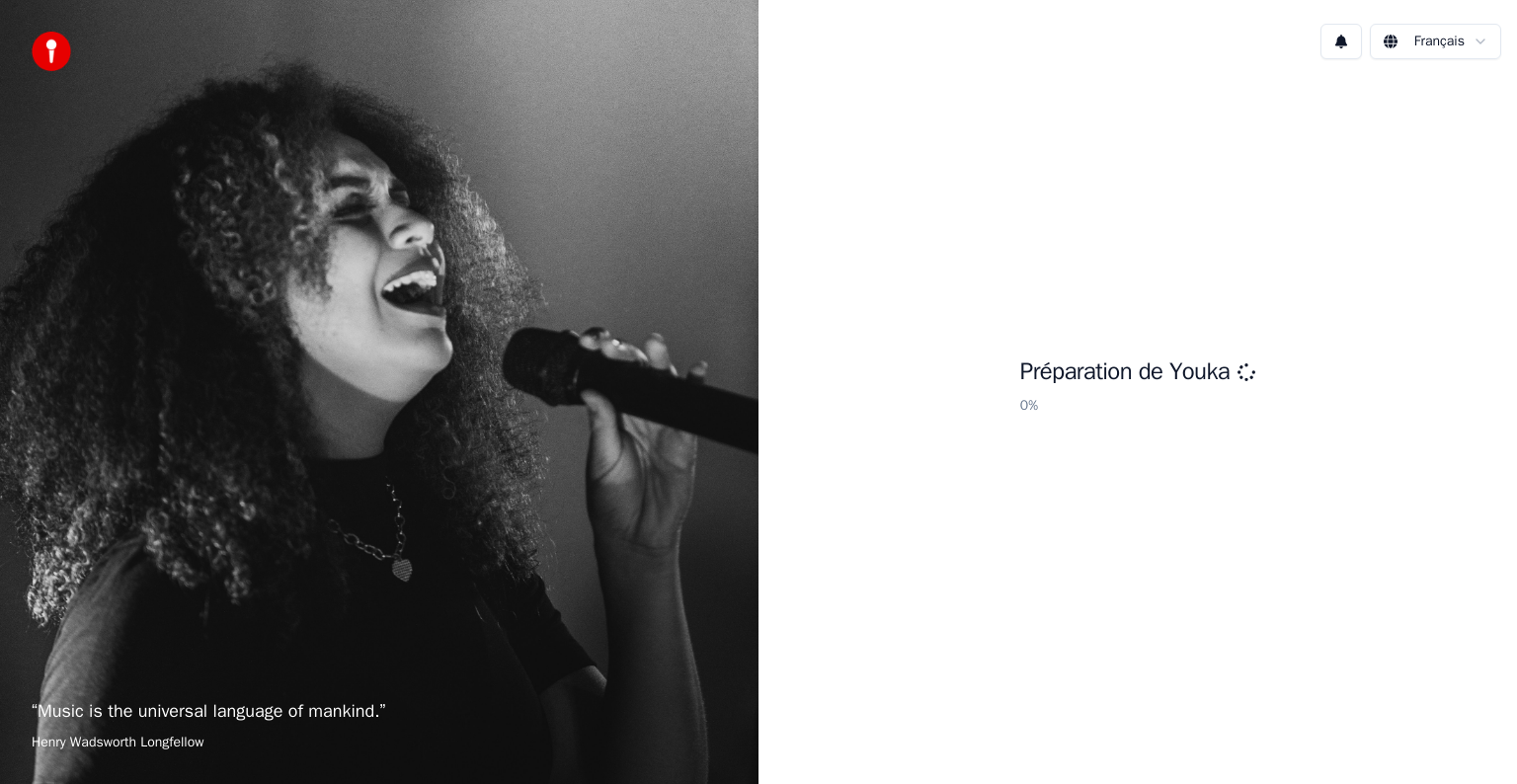 scroll, scrollTop: 0, scrollLeft: 0, axis: both 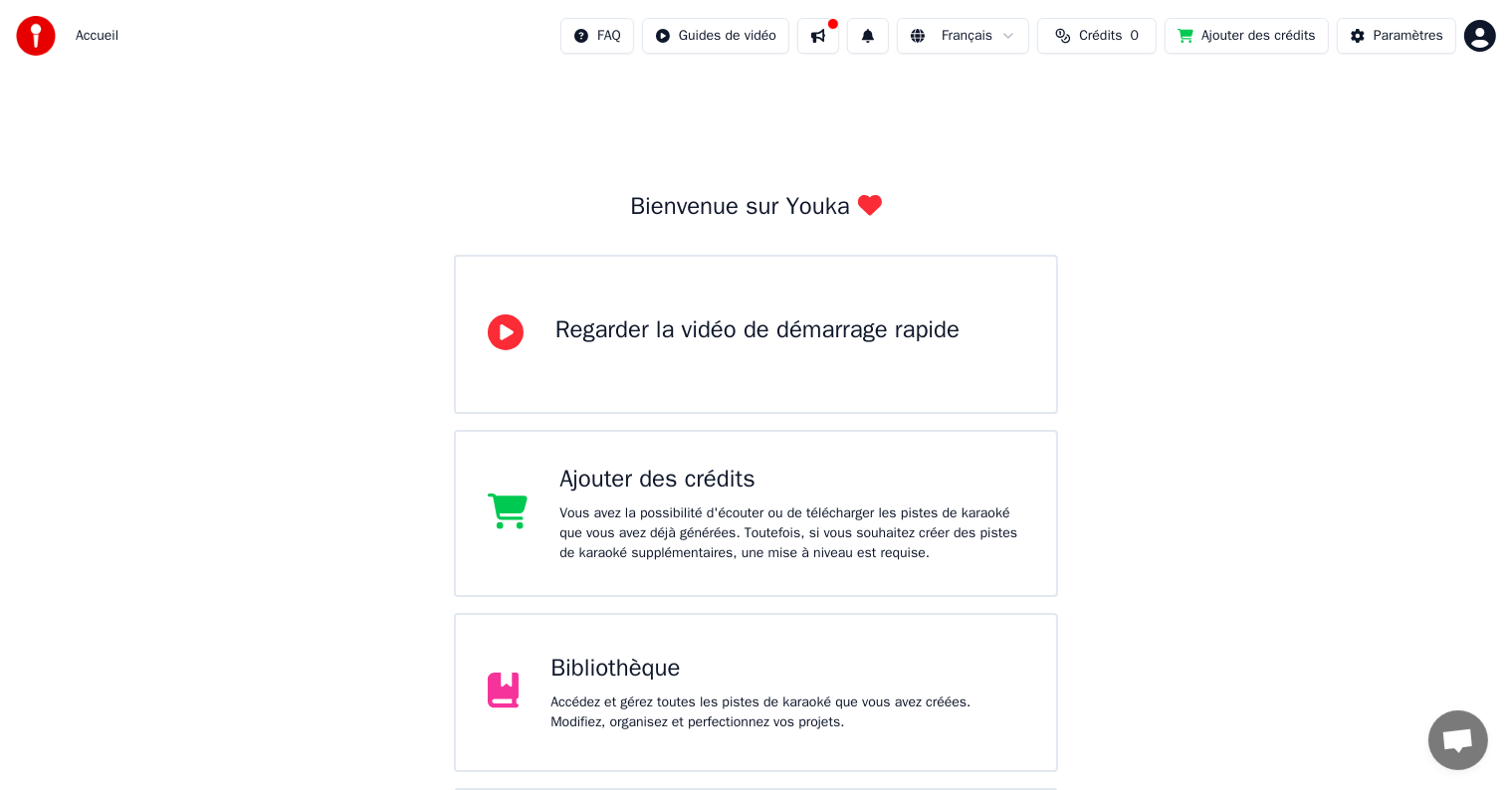 click at bounding box center [818, 36] 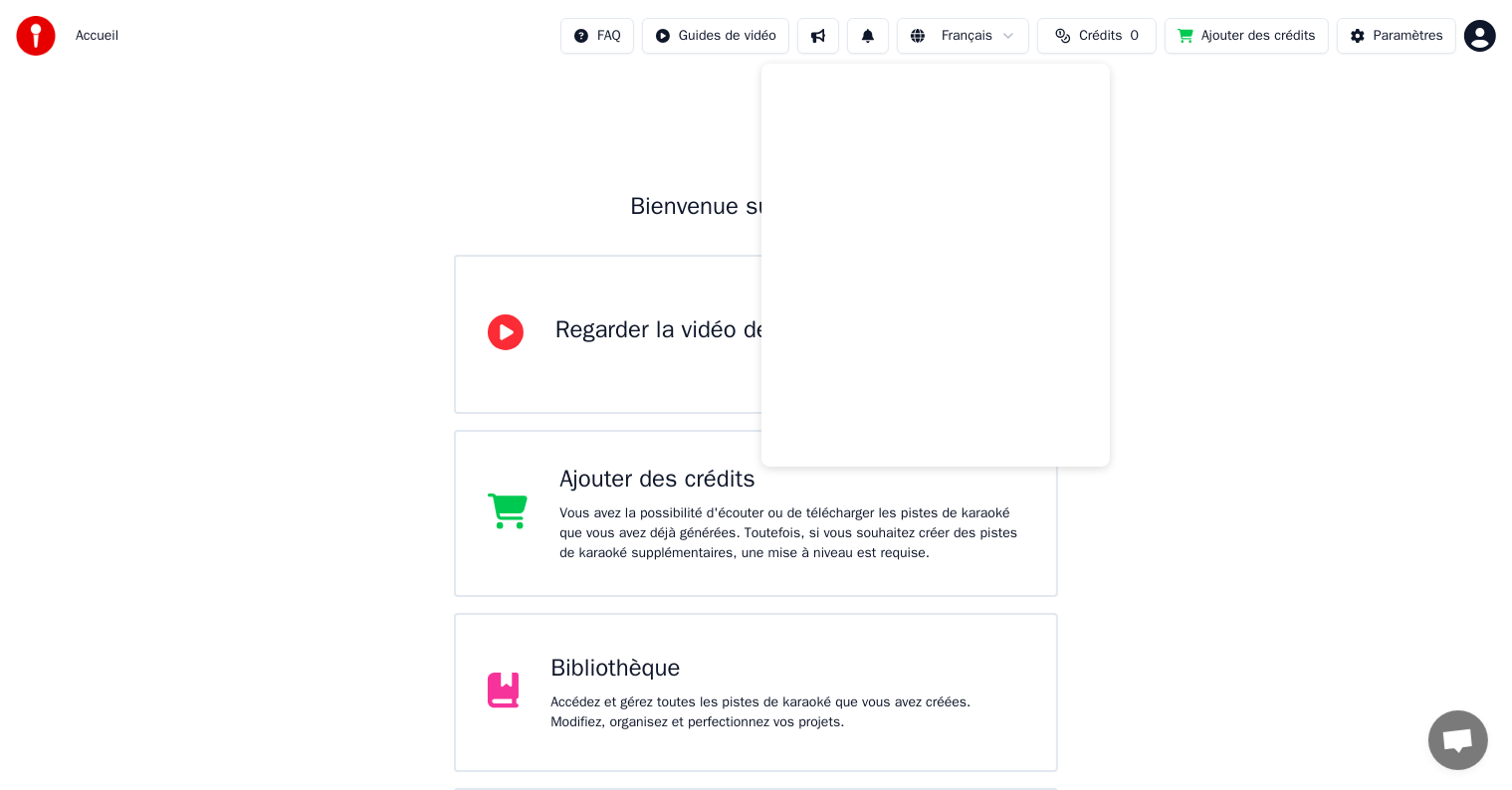 click on "Accueil FAQ Guides de vidéo Français Crédits 0 Ajouter des crédits Paramètres Bienvenue sur Youka Regarder la vidéo de démarrage rapide Ajouter des crédits Vous avez la possibilité d'écouter ou de télécharger les pistes de karaoké que vous avez déjà générées. Toutefois, si vous souhaitez créer des pistes de karaoké supplémentaires, une mise à niveau est requise. Bibliothèque Accédez et gérez toutes les pistes de karaoké que vous avez créées. Modifiez, organisez et perfectionnez vos projets. Créer un Karaoké Créez un karaoké à partir de fichiers audio ou vidéo (MP3, MP4 et plus), ou collez une URL pour générer instantanément une vidéo de karaoké avec des paroles synchronisées. Veuillez mettre à jour vers la dernière version Votre version de Youka est obsolète. Veuillez sauvegarder votre bibliothèque et vos paramètres (Paramètres > Zone dangereuse > Exporter paramètres) et mettre à jour vers la dernière version pour continuer à utiliser Youka." at bounding box center (756, 585) 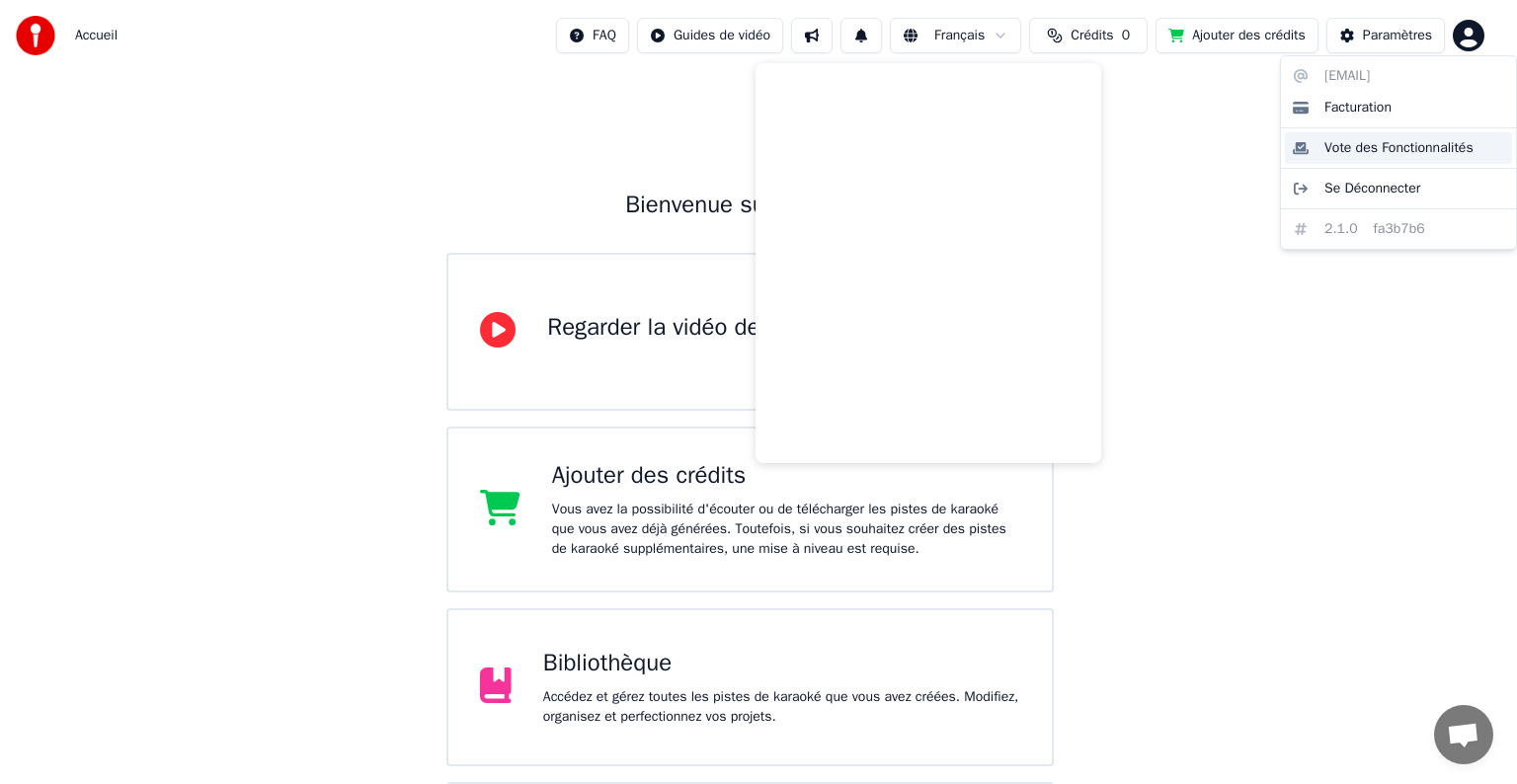 click on "Vote des Fonctionnalités" at bounding box center [1398, 148] 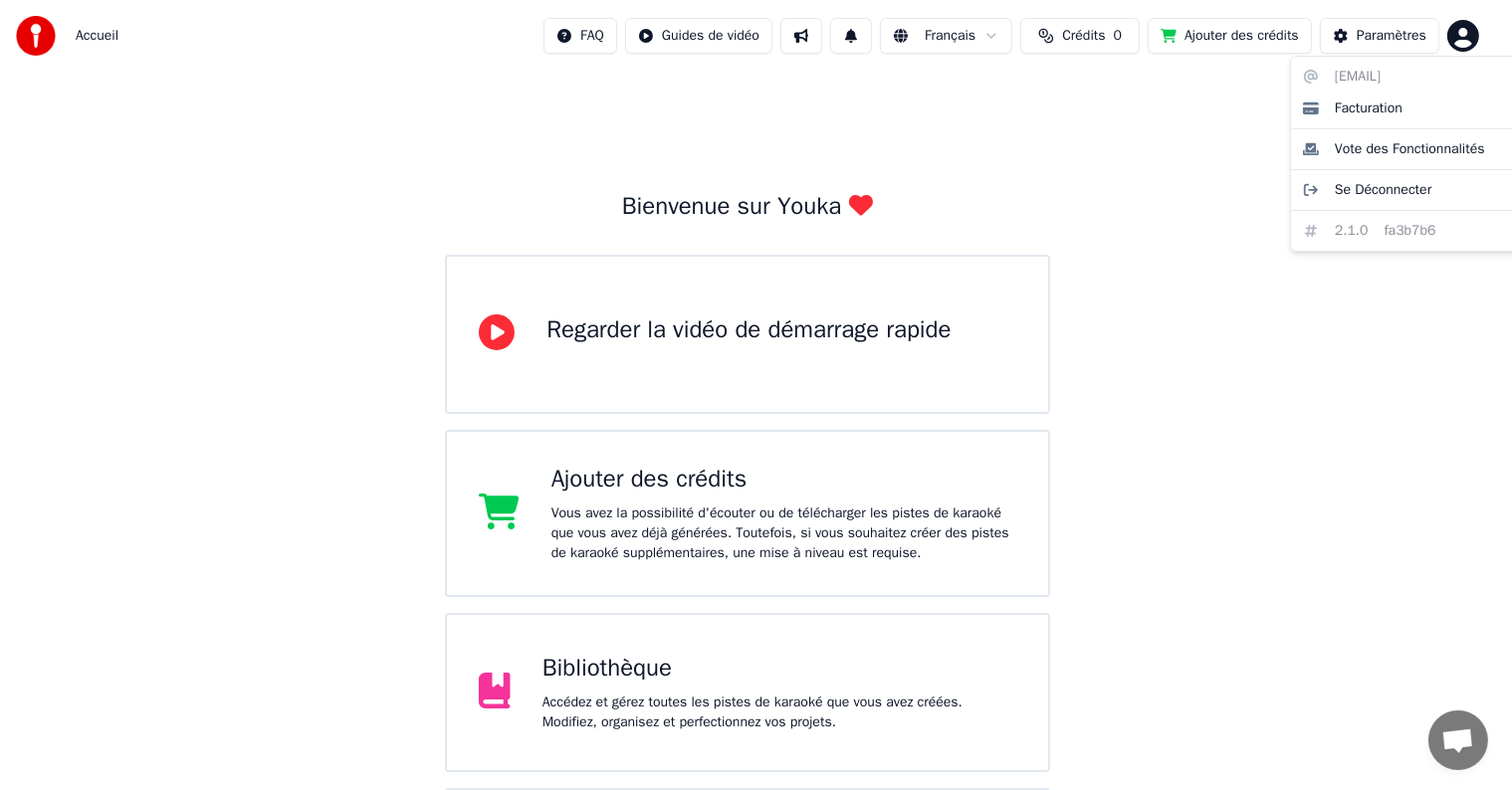click on "Accueil FAQ Guides de vidéo Français Crédits 0 Ajouter des crédits Paramètres Bienvenue sur Youka Regarder la vidéo de démarrage rapide Ajouter des crédits Vous avez la possibilité d'écouter ou de télécharger les pistes de karaoké que vous avez déjà générées. Toutefois, si vous souhaitez créer des pistes de karaoké supplémentaires, une mise à niveau est requise. Bibliothèque Accédez et gérez toutes les pistes de karaoké que vous avez créées. Modifiez, organisez et perfectionnez vos projets. Créer un Karaoké Créez un karaoké à partir de fichiers audio ou vidéo (MP3, MP4 et plus), ou collez une URL pour générer instantanément une vidéo de karaoké avec des paroles synchronisées. Veuillez mettre à jour vers la dernière version Votre version de Youka est obsolète. Veuillez sauvegarder votre bibliothèque et vos paramètres (Paramètres > Zone dangereuse > Exporter paramètres) et mettre à jour vers la dernière version pour continuer à utiliser Youka. Facturation 2.1.0" at bounding box center (756, 585) 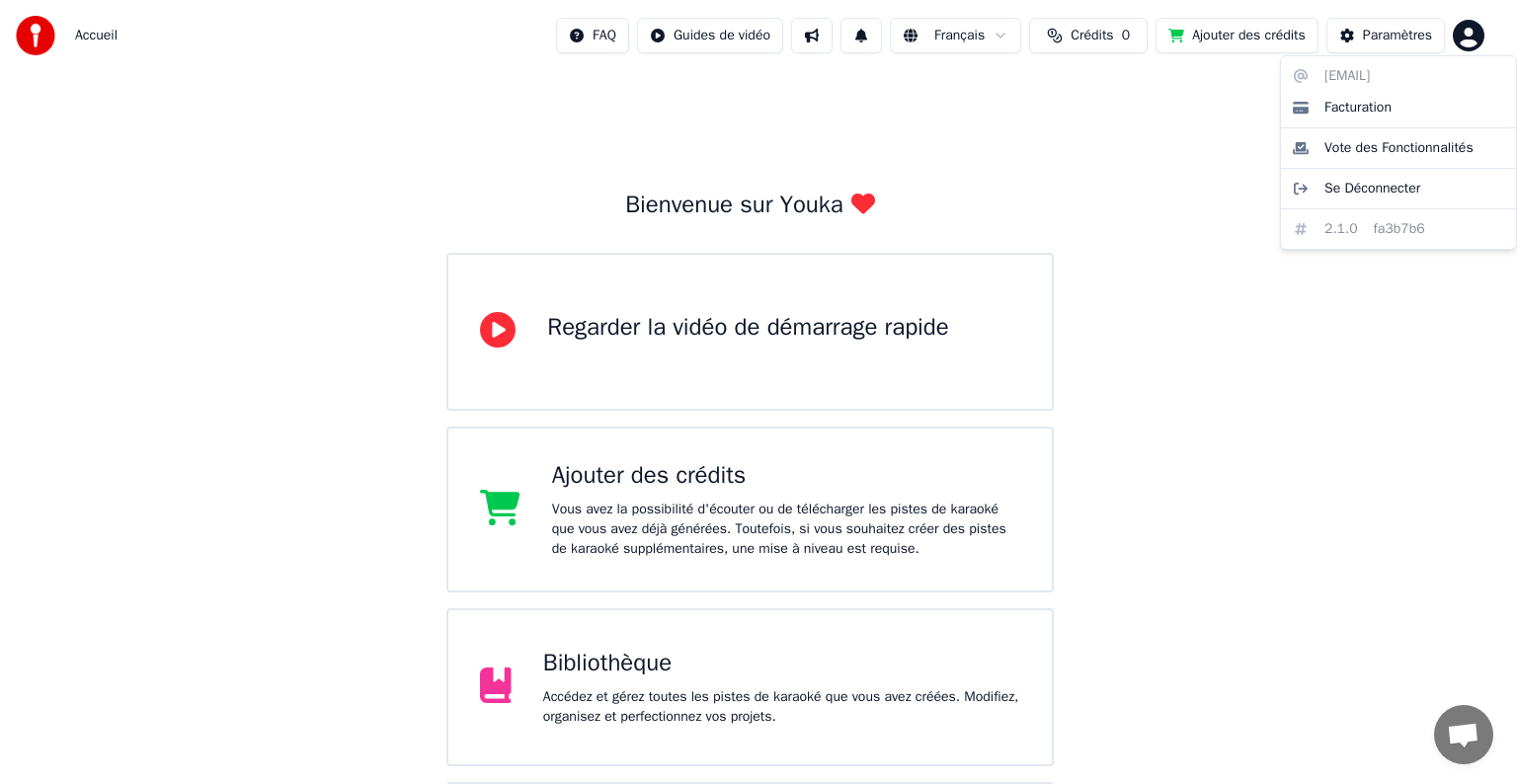 click on "[EMAIL] Facturation Vote des Fonctionnalités Se Déconnecter 2.1.0 fa3b7b6" at bounding box center (1398, 152) 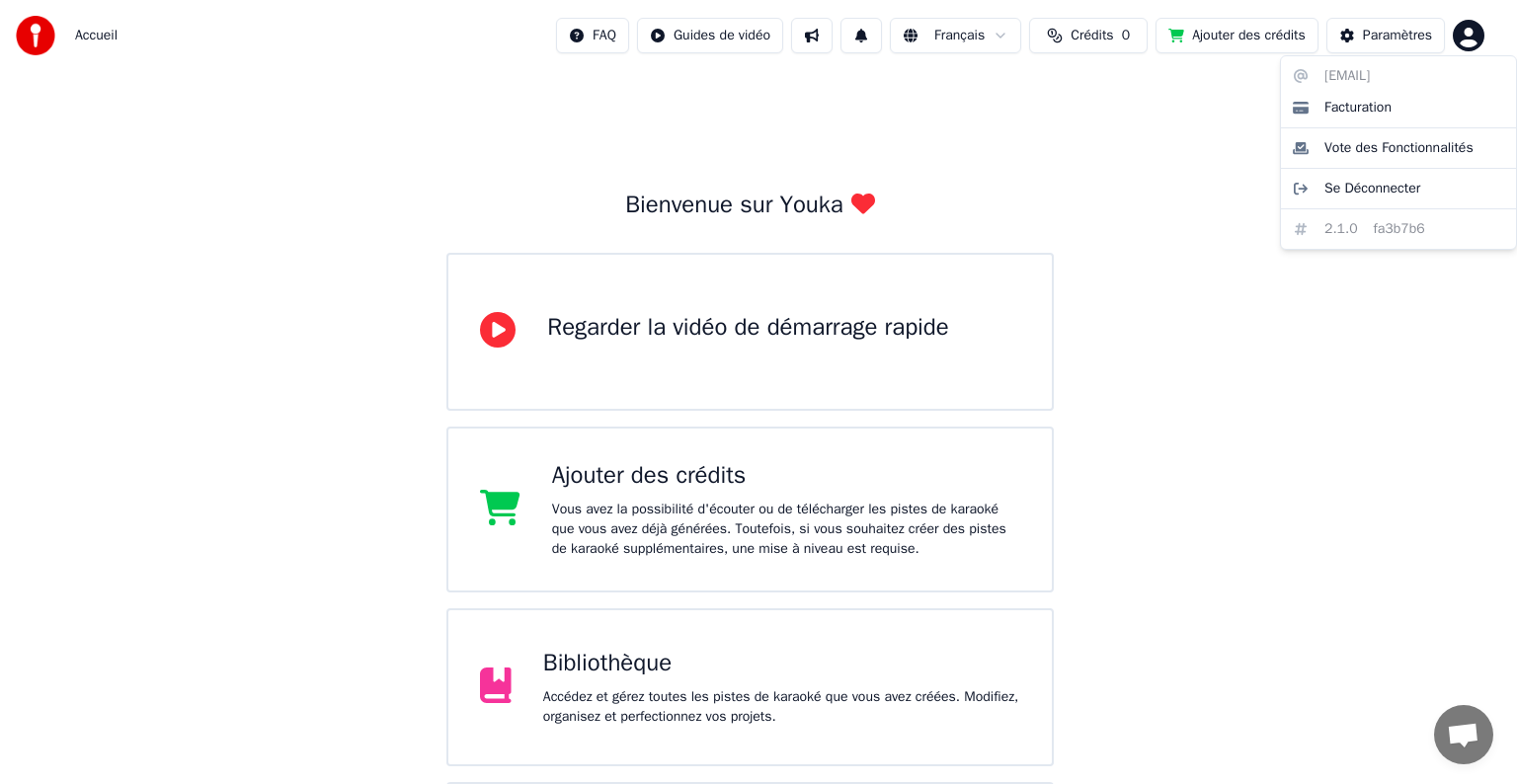 click on "Accueil FAQ Guides de vidéo Français Crédits 0 Ajouter des crédits Paramètres Bienvenue sur Youka Regarder la vidéo de démarrage rapide Ajouter des crédits Vous avez la possibilité d'écouter ou de télécharger les pistes de karaoké que vous avez déjà générées. Toutefois, si vous souhaitez créer des pistes de karaoké supplémentaires, une mise à niveau est requise. Bibliothèque Accédez et gérez toutes les pistes de karaoké que vous avez créées. Modifiez, organisez et perfectionnez vos projets. Créer un Karaoké Créez un karaoké à partir de fichiers audio ou vidéo (MP3, MP4 et plus), ou collez une URL pour générer instantanément une vidéo de karaoké avec des paroles synchronisées. Veuillez mettre à jour vers la dernière version Votre version de Youka est obsolète. Veuillez sauvegarder votre bibliothèque et vos paramètres (Paramètres > Zone dangereuse > Exporter paramètres) et mettre à jour vers la dernière version pour continuer à utiliser Youka. Facturation 2.1.0" at bounding box center [758, 565] 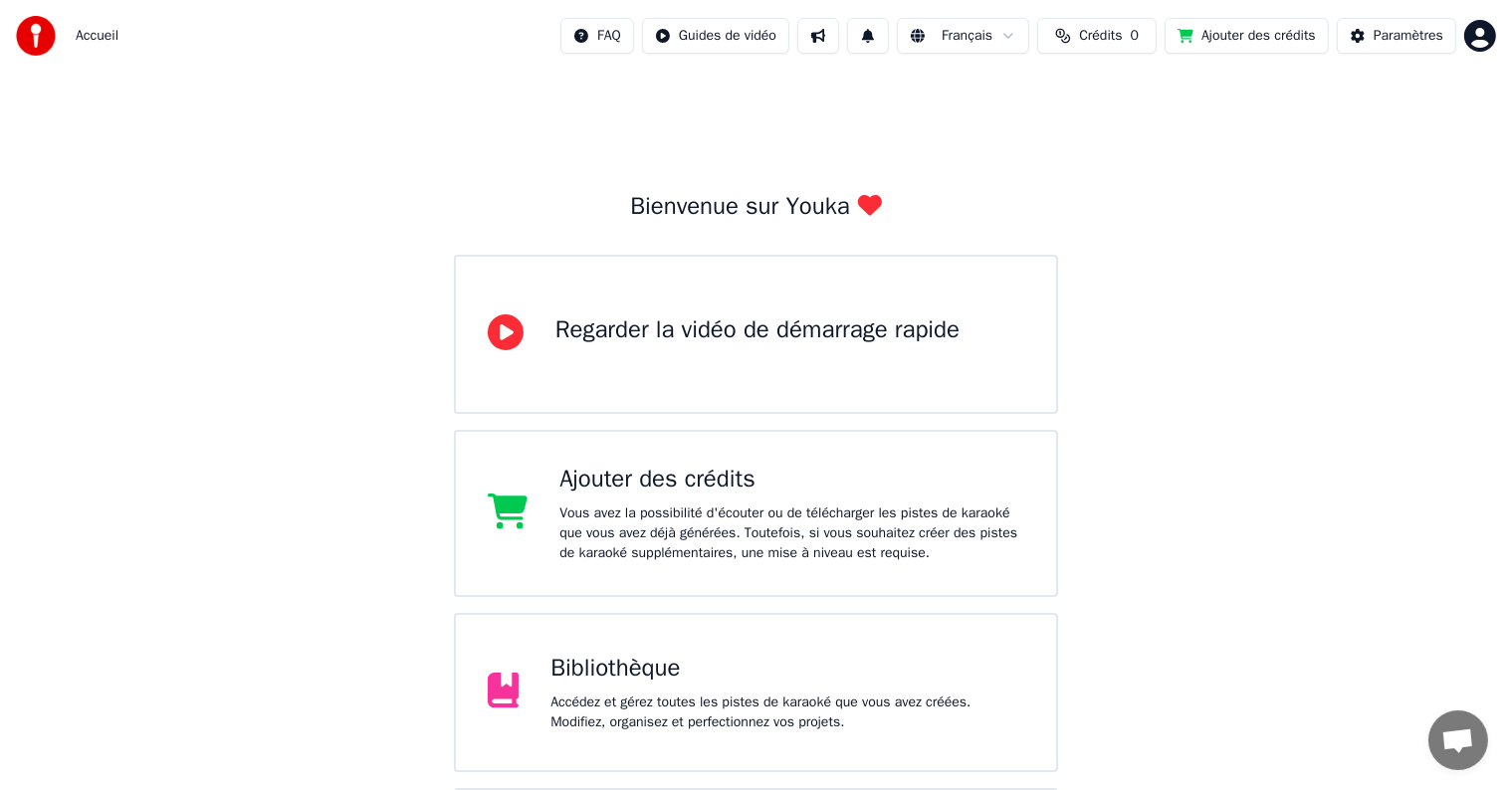 click on "Ajouter des crédits" at bounding box center [1246, 36] 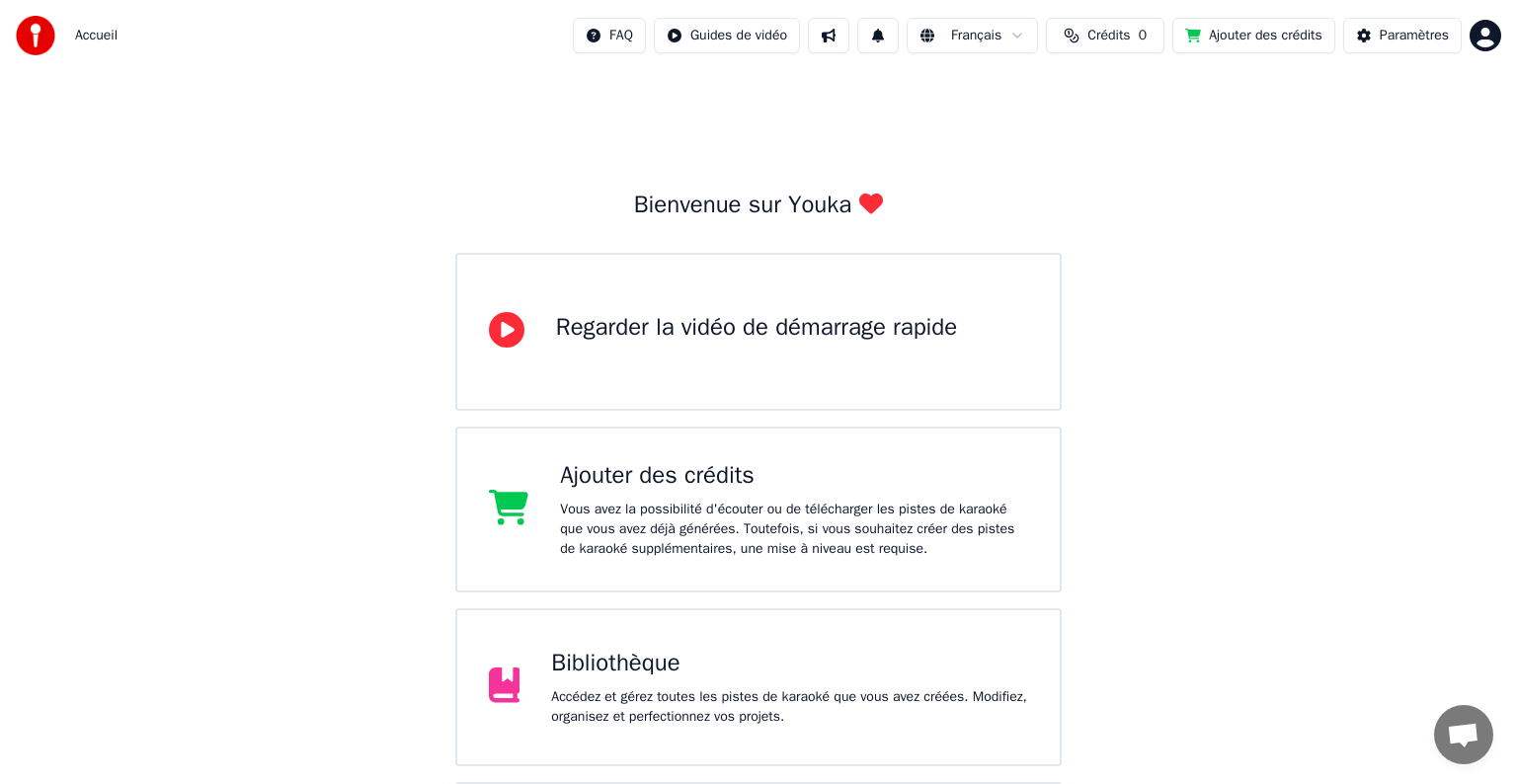 click on "Accueil FAQ Guides de vidéo Français Crédits 0 Ajouter des crédits Paramètres Bienvenue sur Youka Regarder la vidéo de démarrage rapide Ajouter des crédits Vous avez la possibilité d'écouter ou de télécharger les pistes de karaoké que vous avez déjà générées. Toutefois, si vous souhaitez créer des pistes de karaoké supplémentaires, une mise à niveau est requise. Bibliothèque Accédez et gérez toutes les pistes de karaoké que vous avez créées. Modifiez, organisez et perfectionnez vos projets. Créer un Karaoké Créez un karaoké à partir de fichiers audio ou vidéo (MP3, MP4 et plus), ou collez une URL pour générer instantanément une vidéo de karaoké avec des paroles synchronisées. Veuillez mettre à jour vers la dernière version Votre version de Youka est obsolète. Veuillez sauvegarder votre bibliothèque et vos paramètres (Paramètres > Zone dangereuse > Exporter paramètres) et mettre à jour vers la dernière version pour continuer à utiliser Youka." at bounding box center (758, 565) 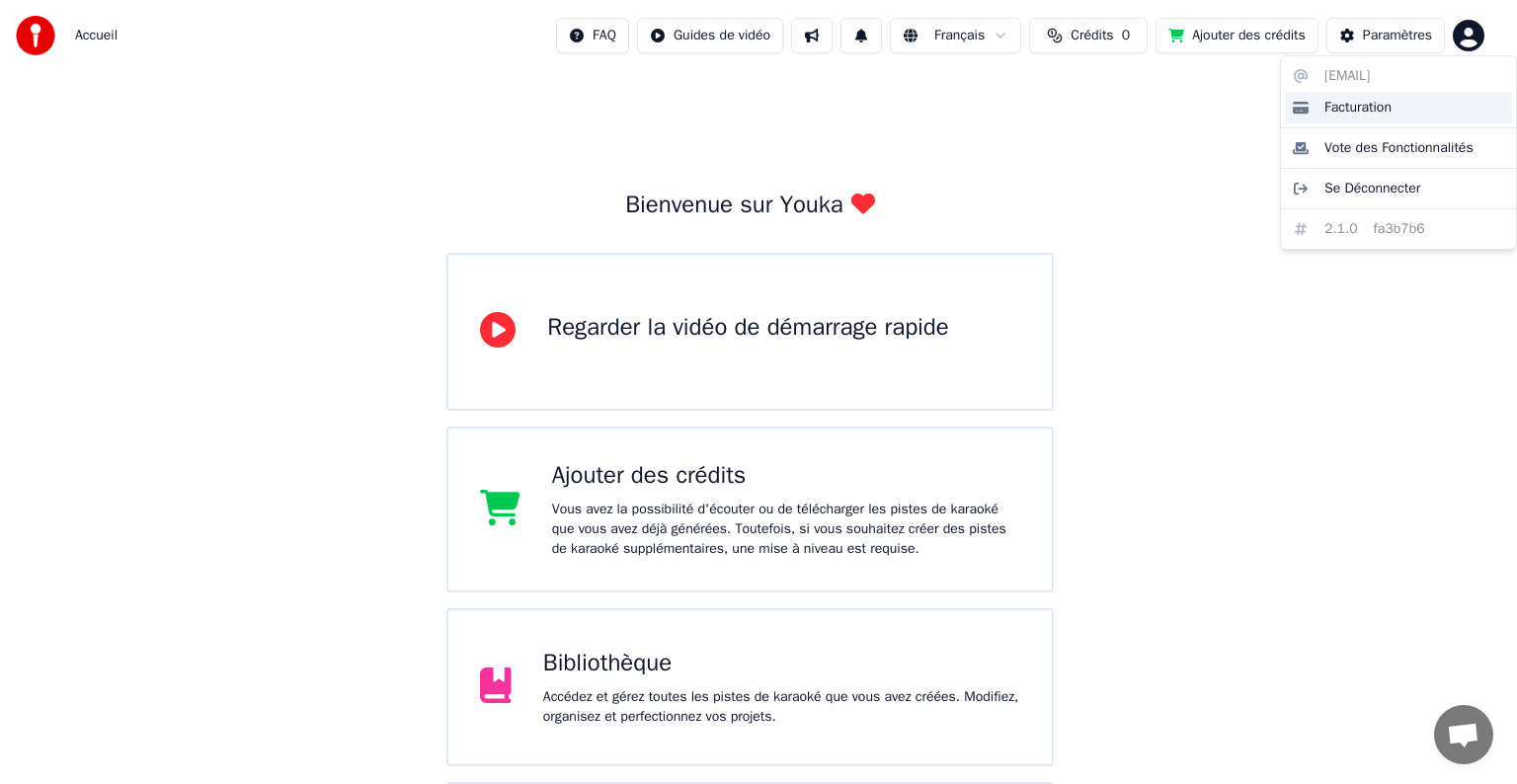 click on "Facturation" at bounding box center [1358, 108] 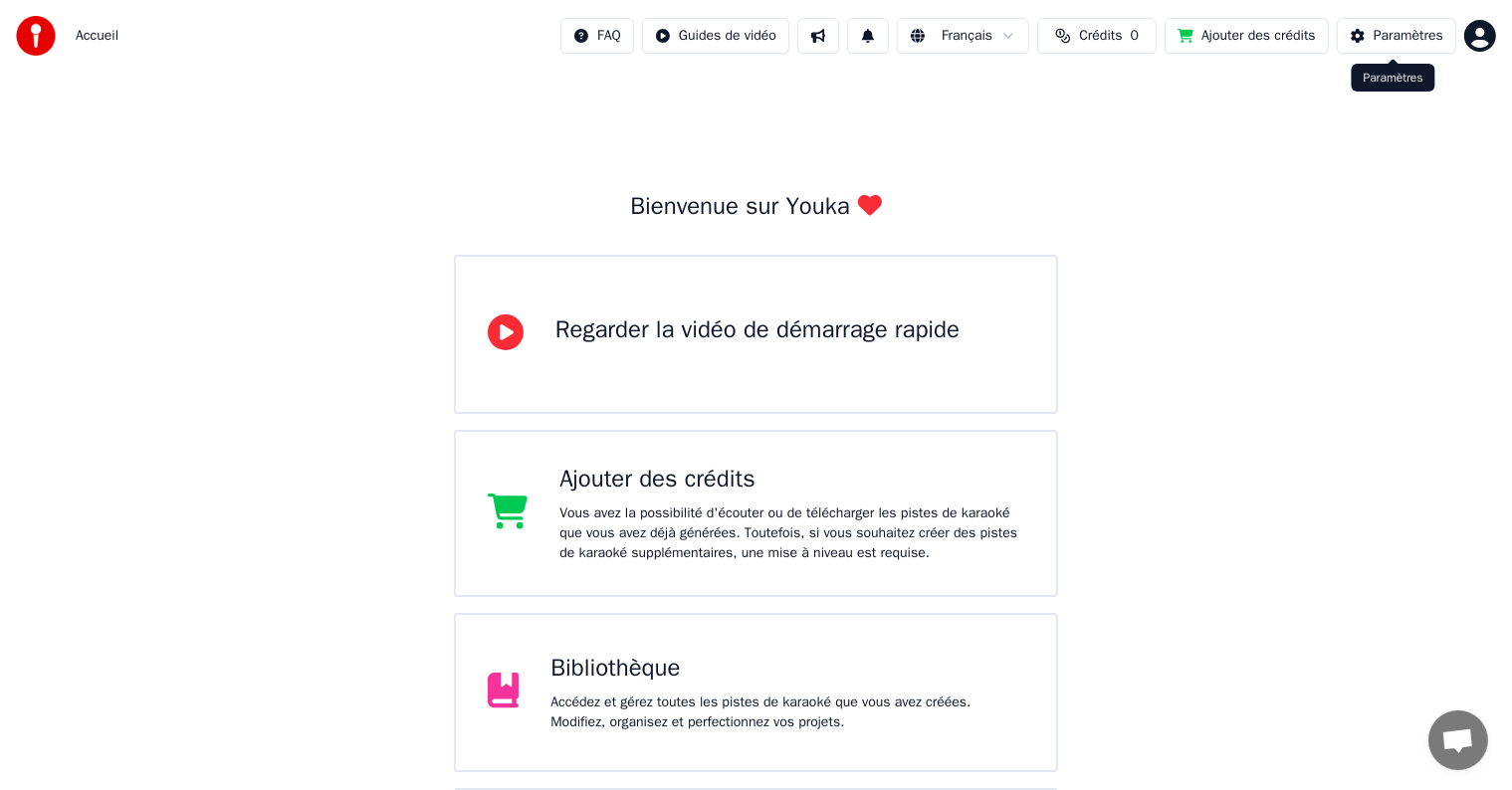 click on "Paramètres" at bounding box center (1408, 36) 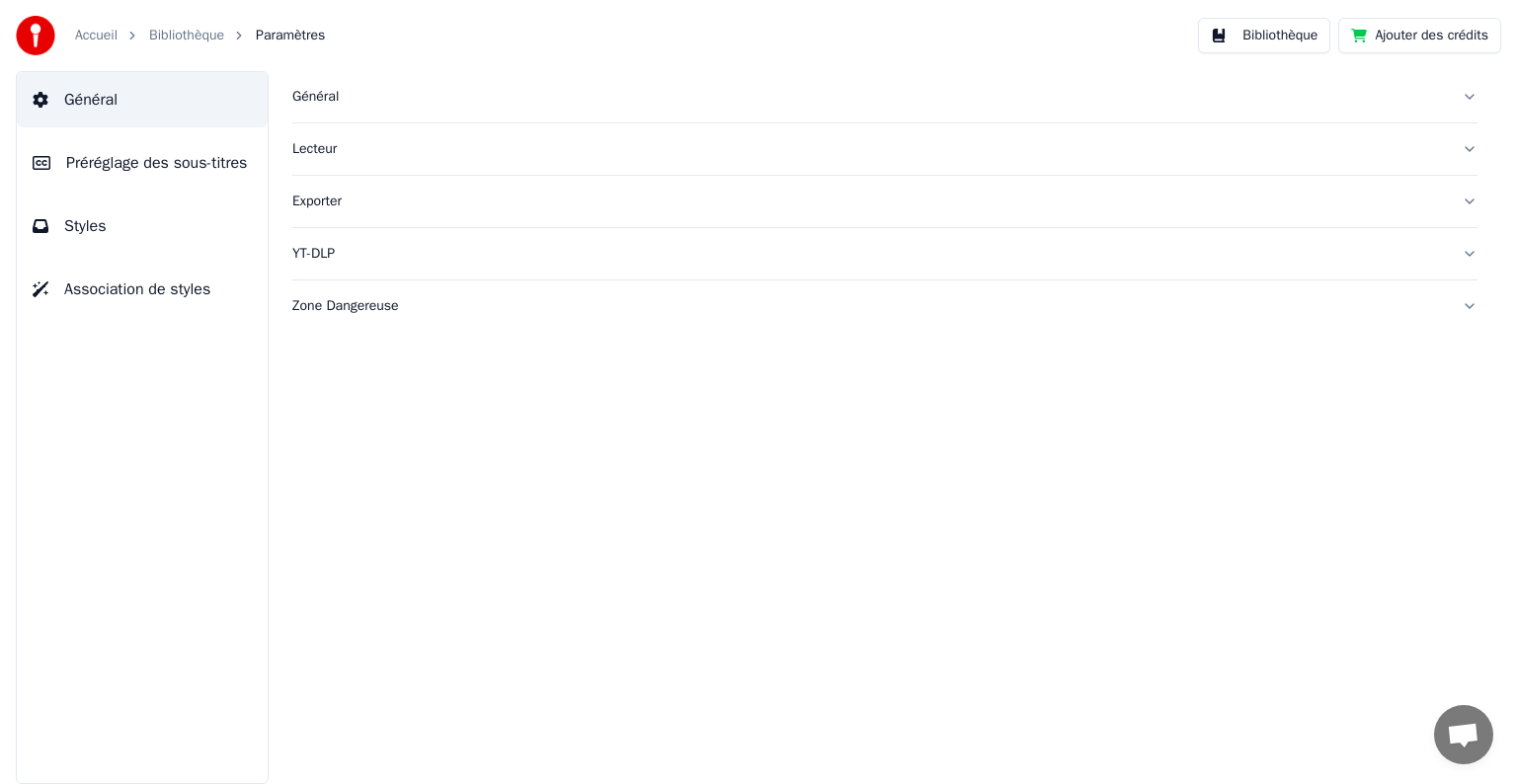 click on "Bibliothèque" at bounding box center [1264, 36] 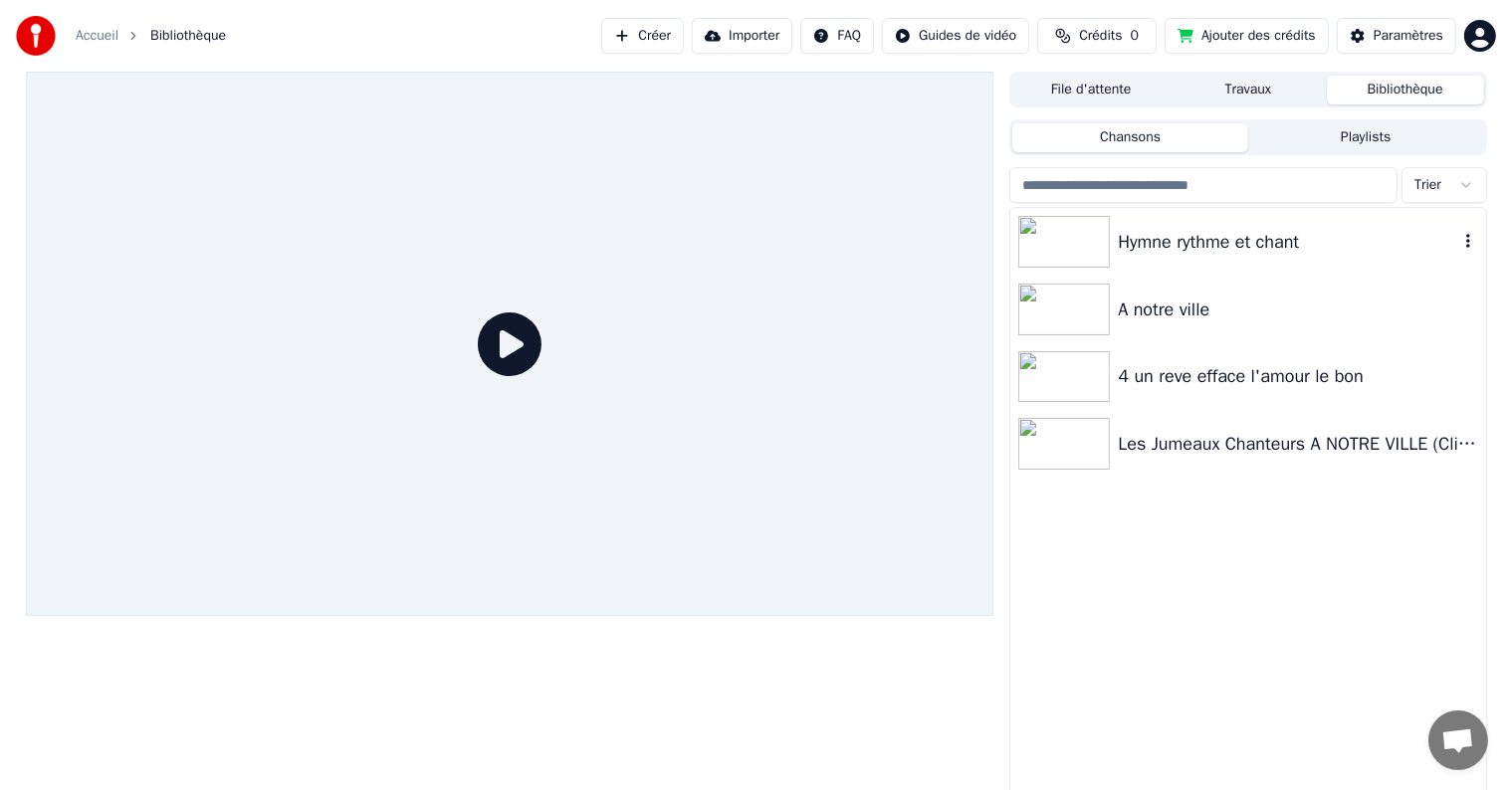 click on "Hymne rythme et chant" at bounding box center (1287, 242) 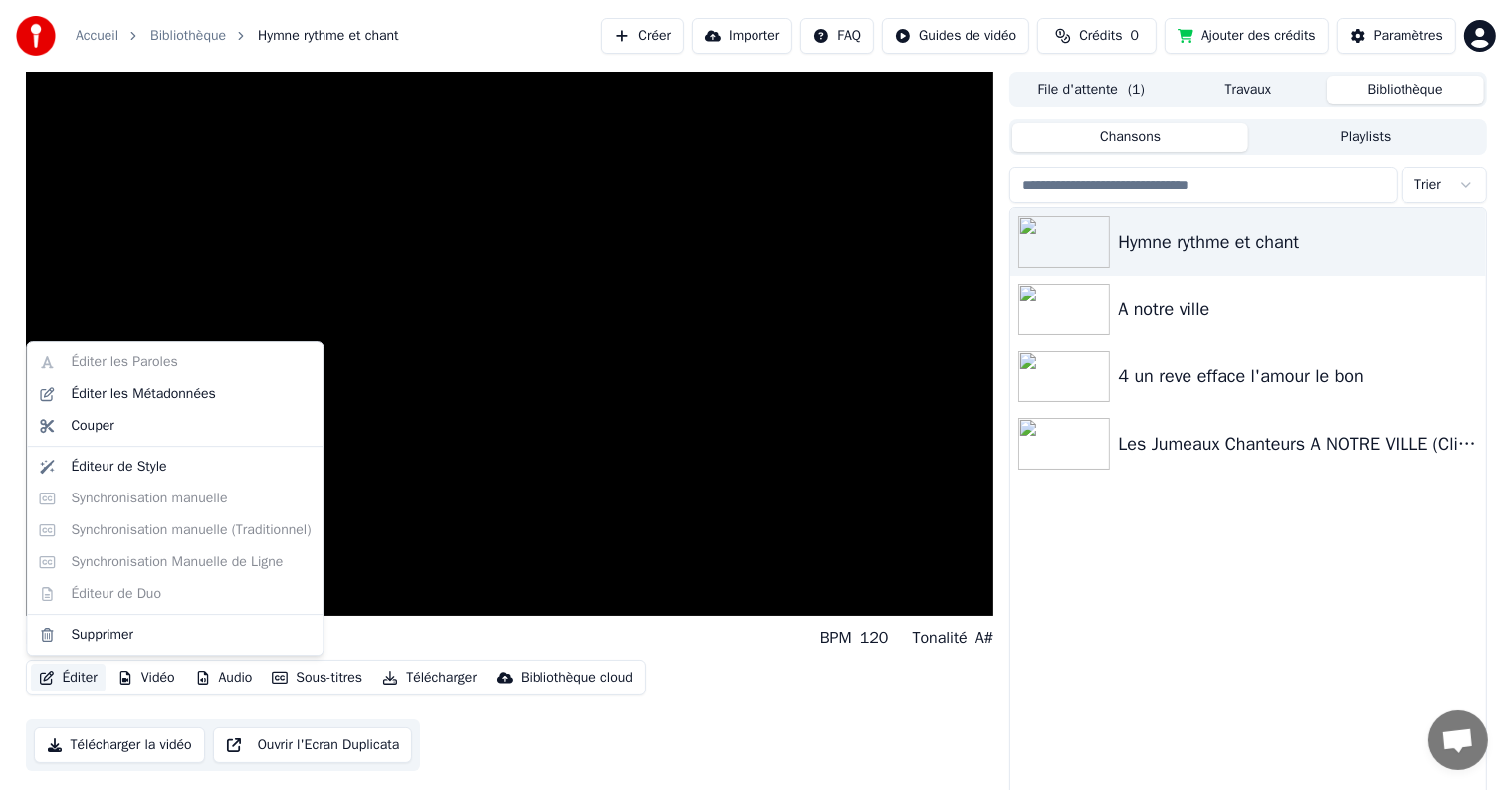 click on "Éditer" at bounding box center [68, 678] 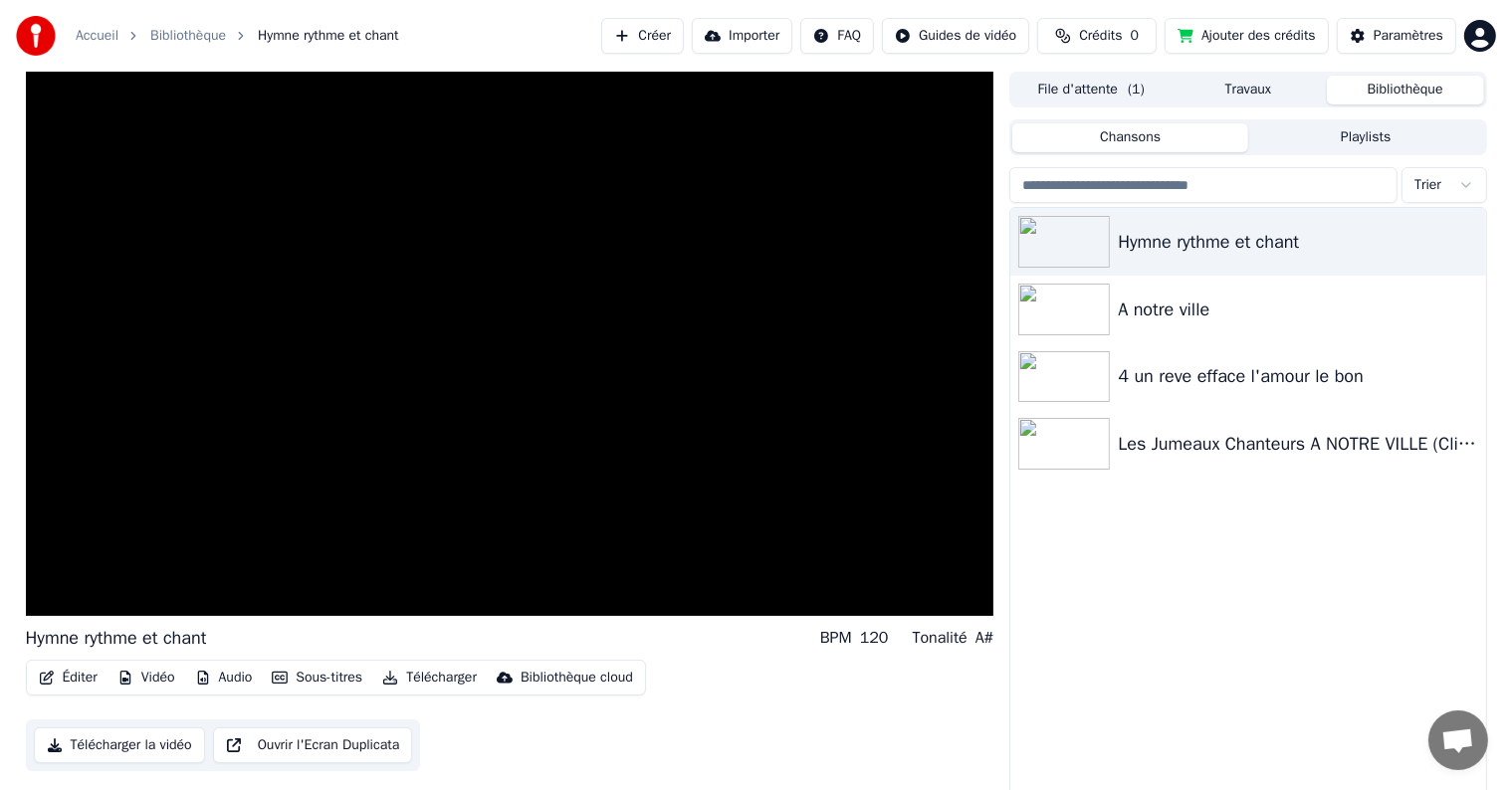 click on "Sous-titres" at bounding box center (317, 678) 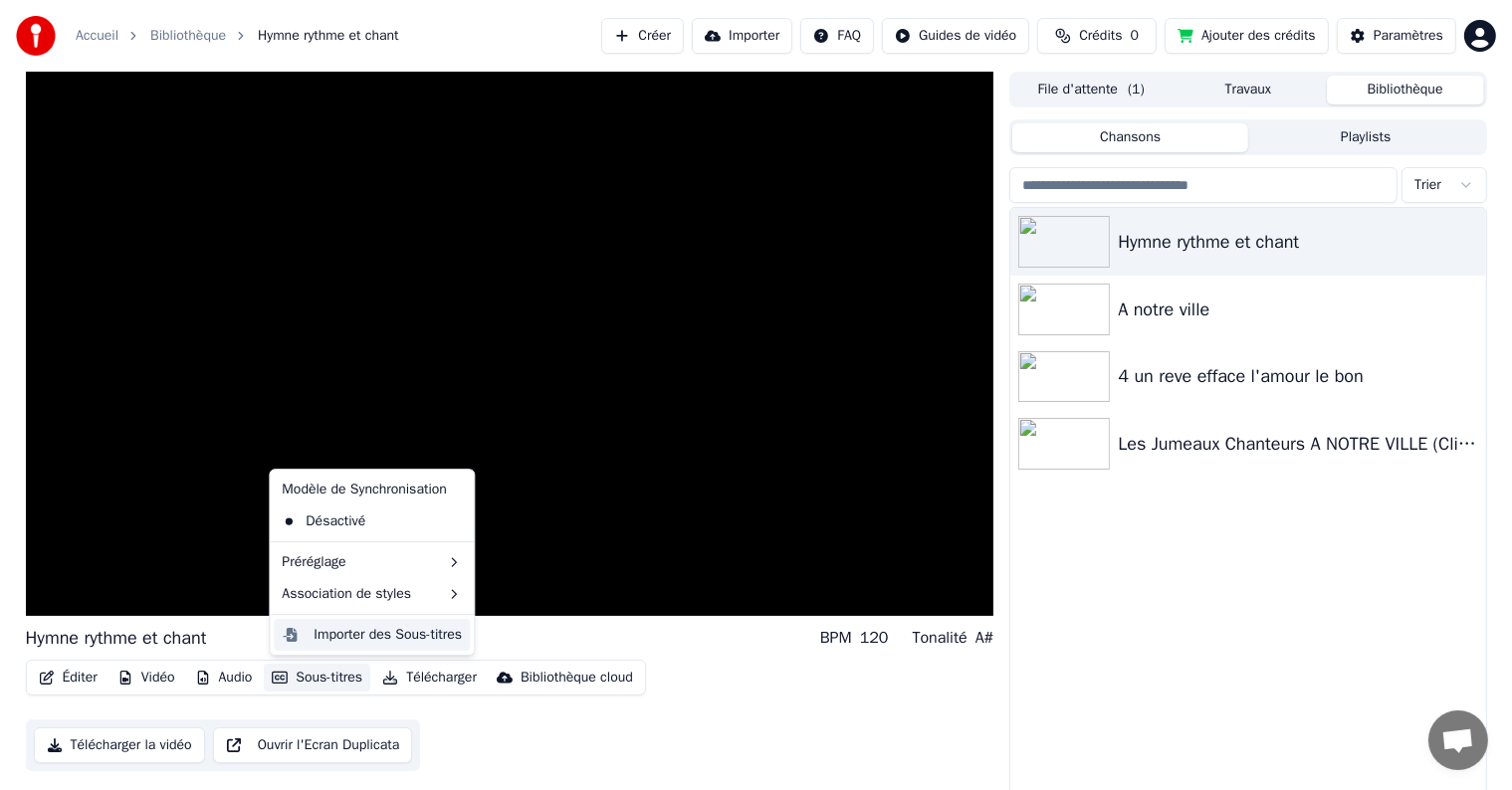 click on "Importer des Sous-titres" at bounding box center [387, 635] 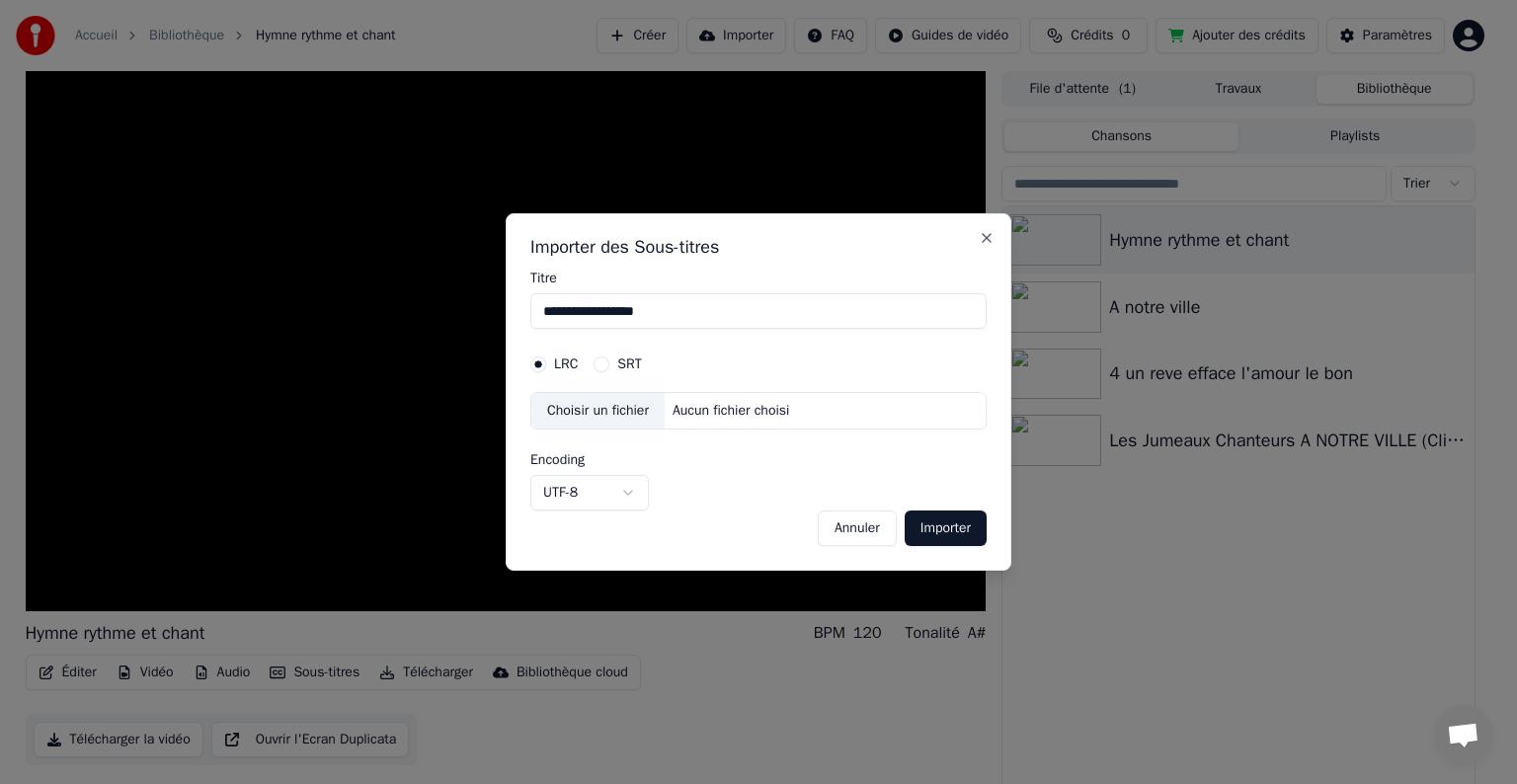 click on "Choisir un fichier" at bounding box center [598, 411] 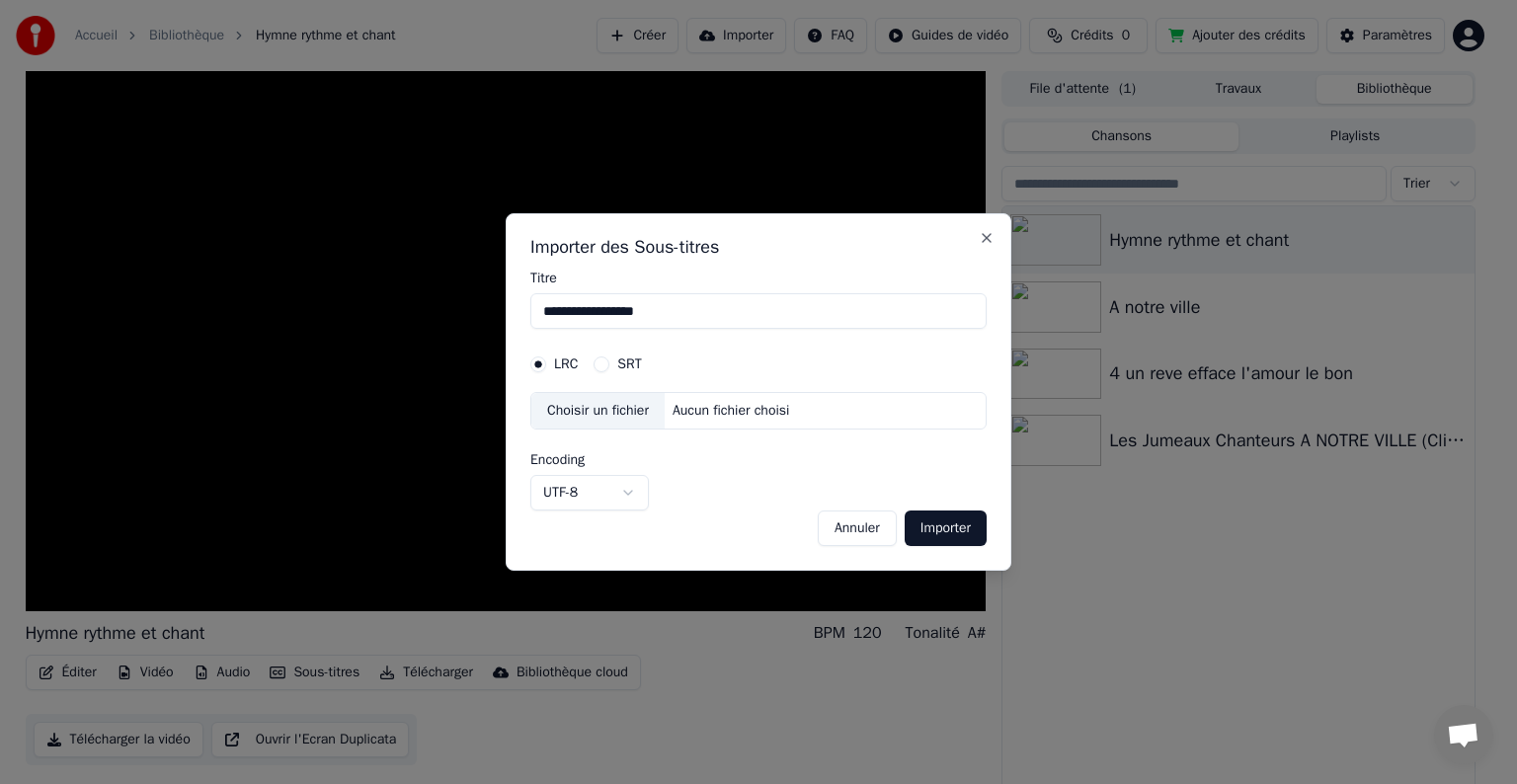 click on "SRT" at bounding box center [601, 364] 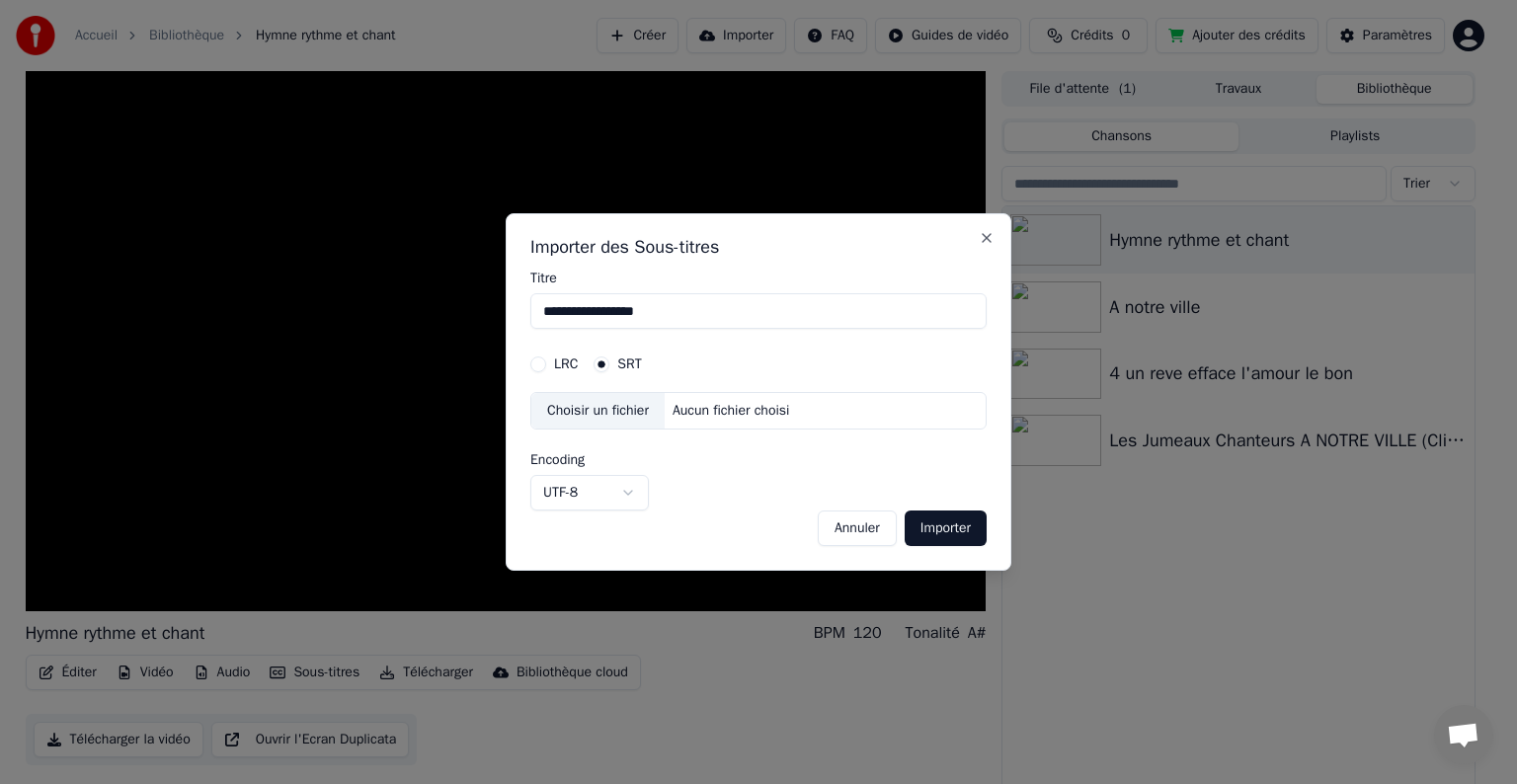 click on "Choisir un fichier" at bounding box center [598, 411] 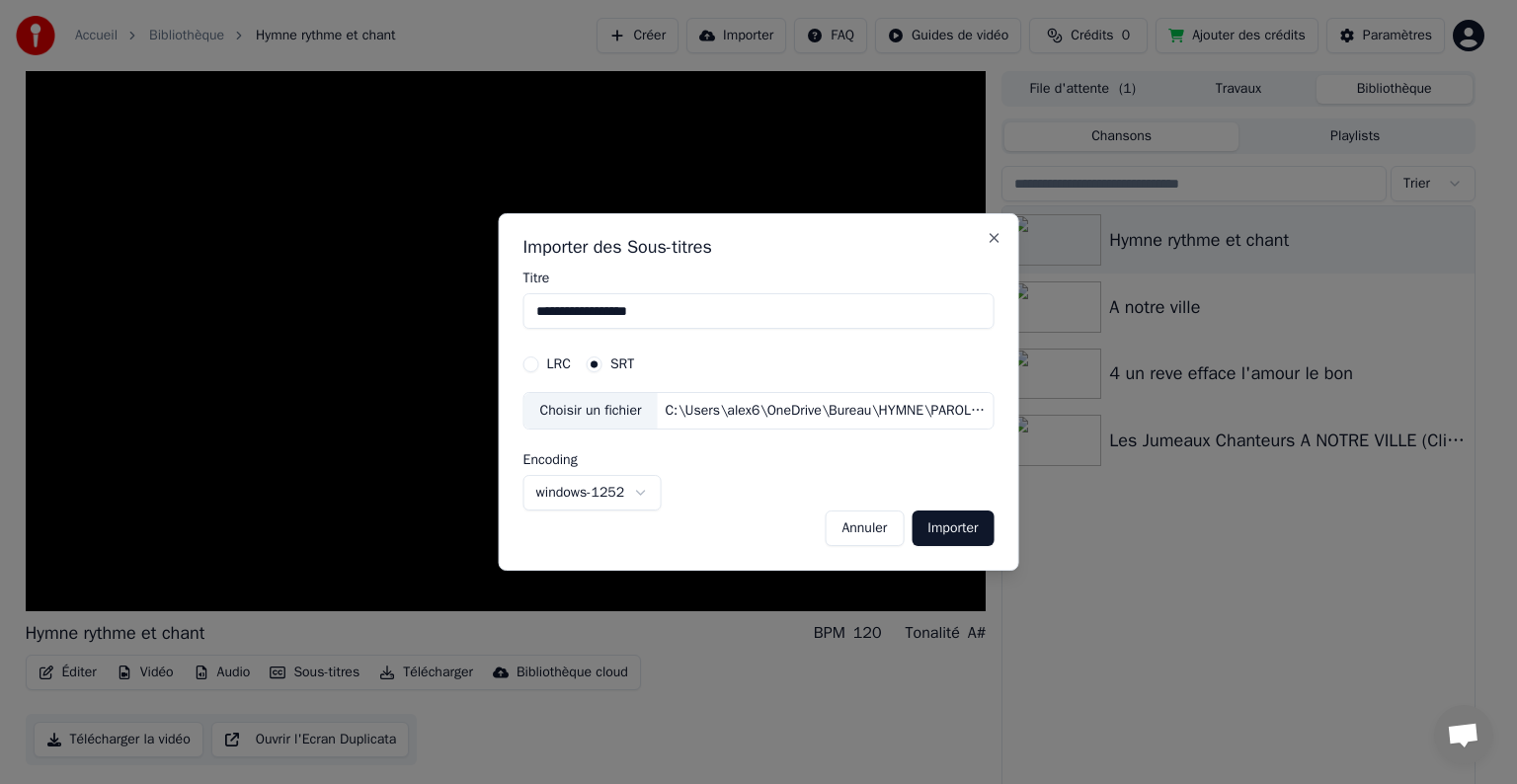 click on "Importer" at bounding box center [952, 528] 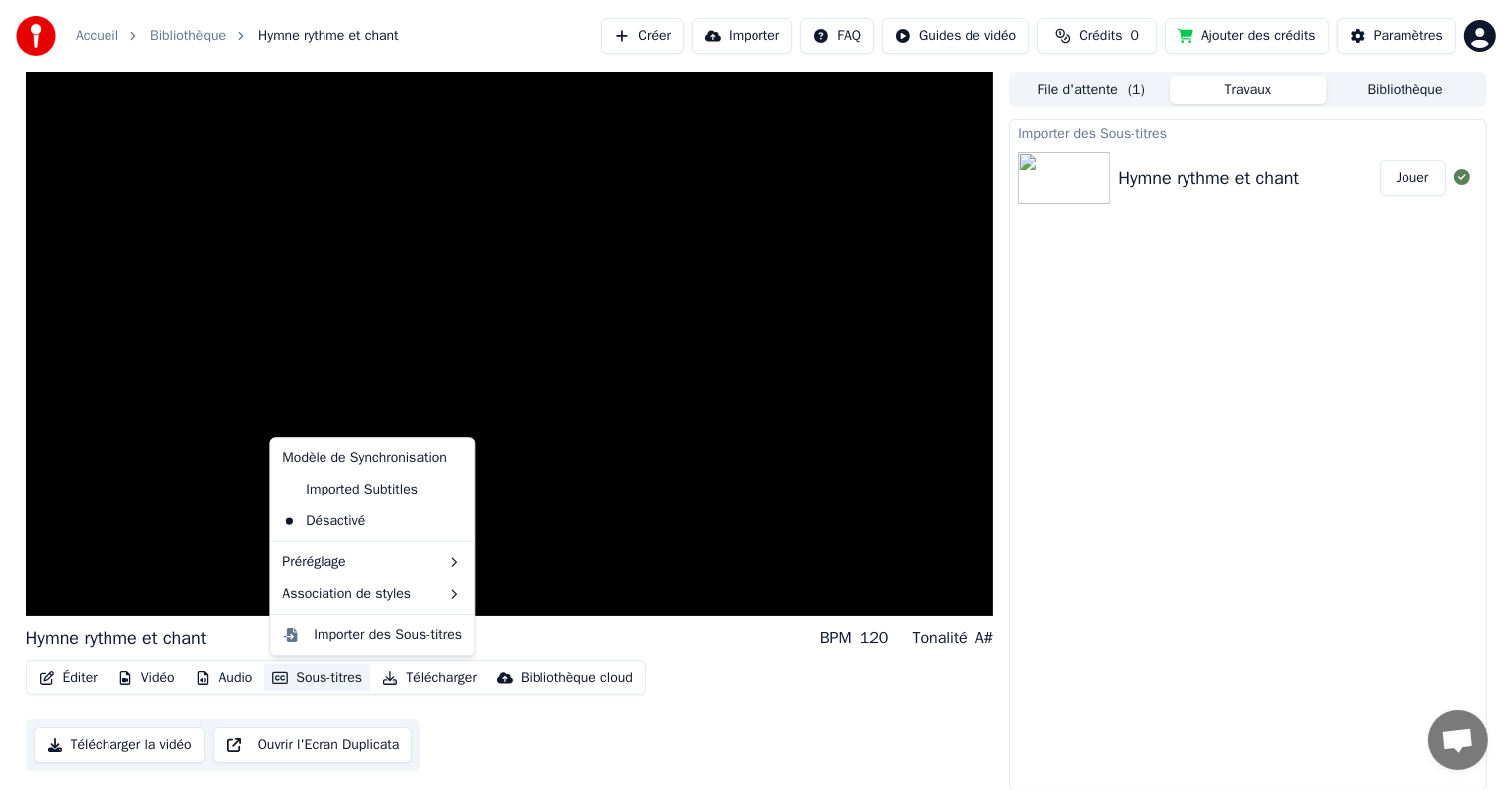 click on "Sous-titres" at bounding box center (317, 678) 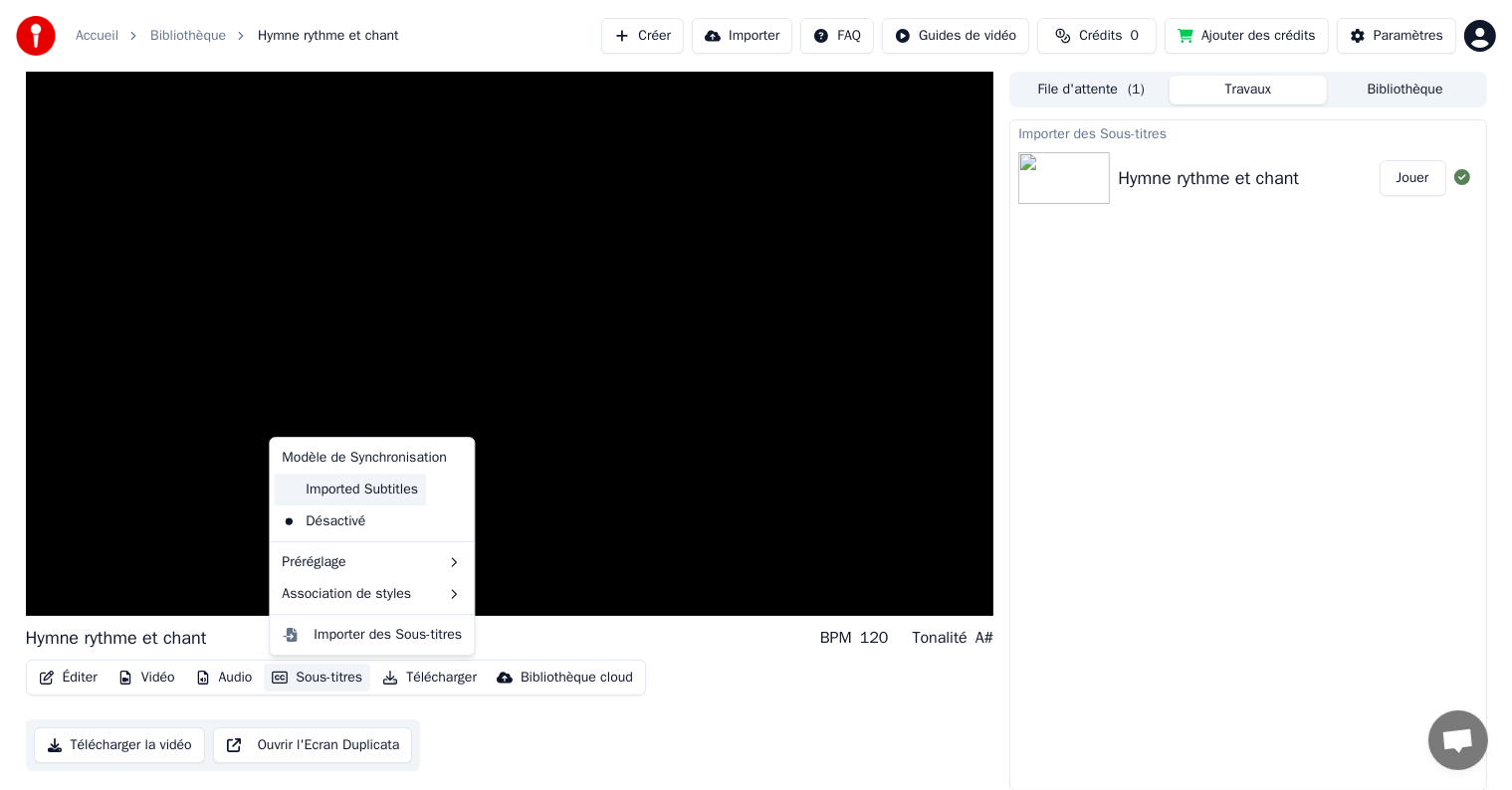 click on "Imported Subtitles" at bounding box center [349, 490] 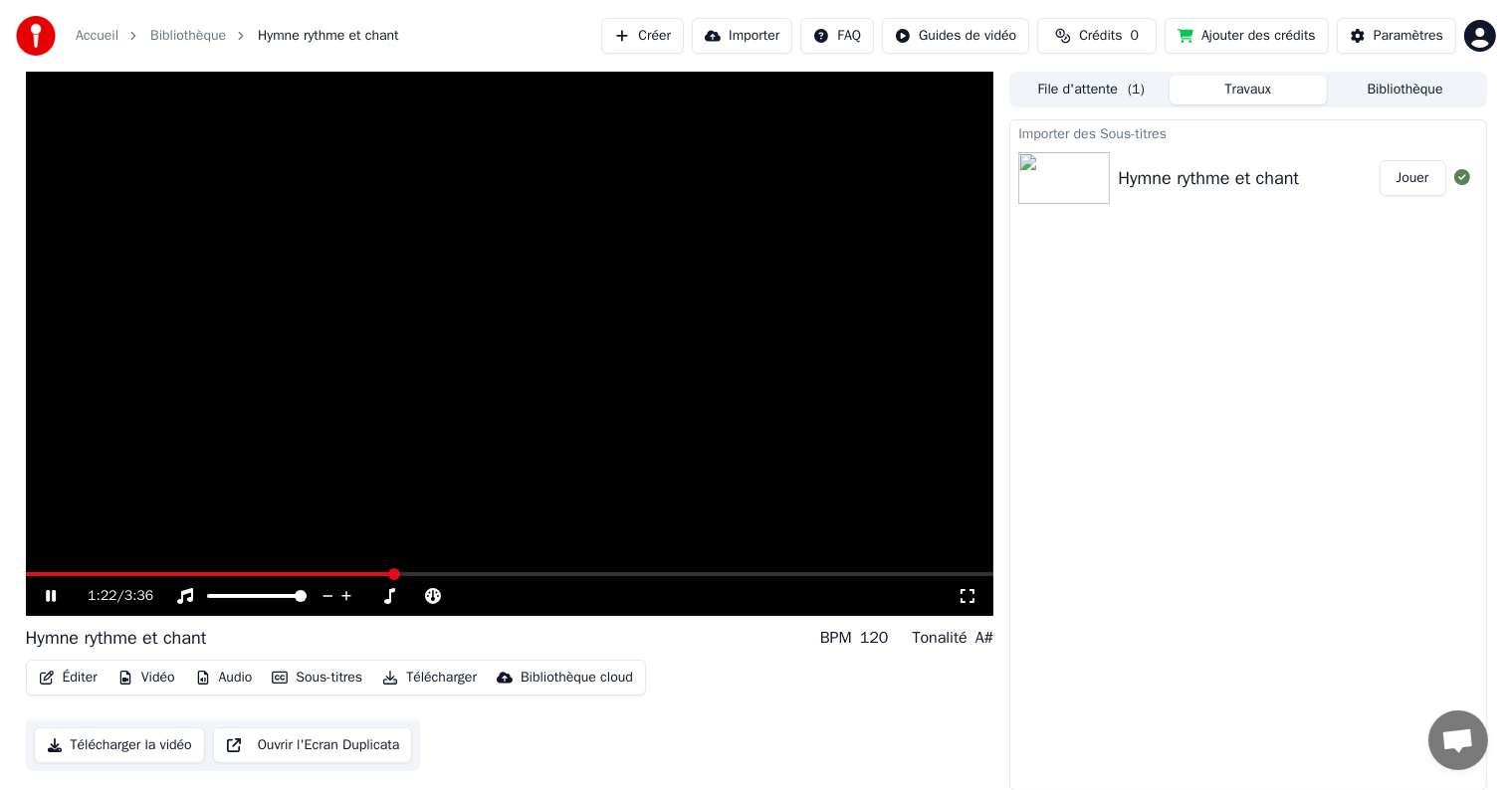 click 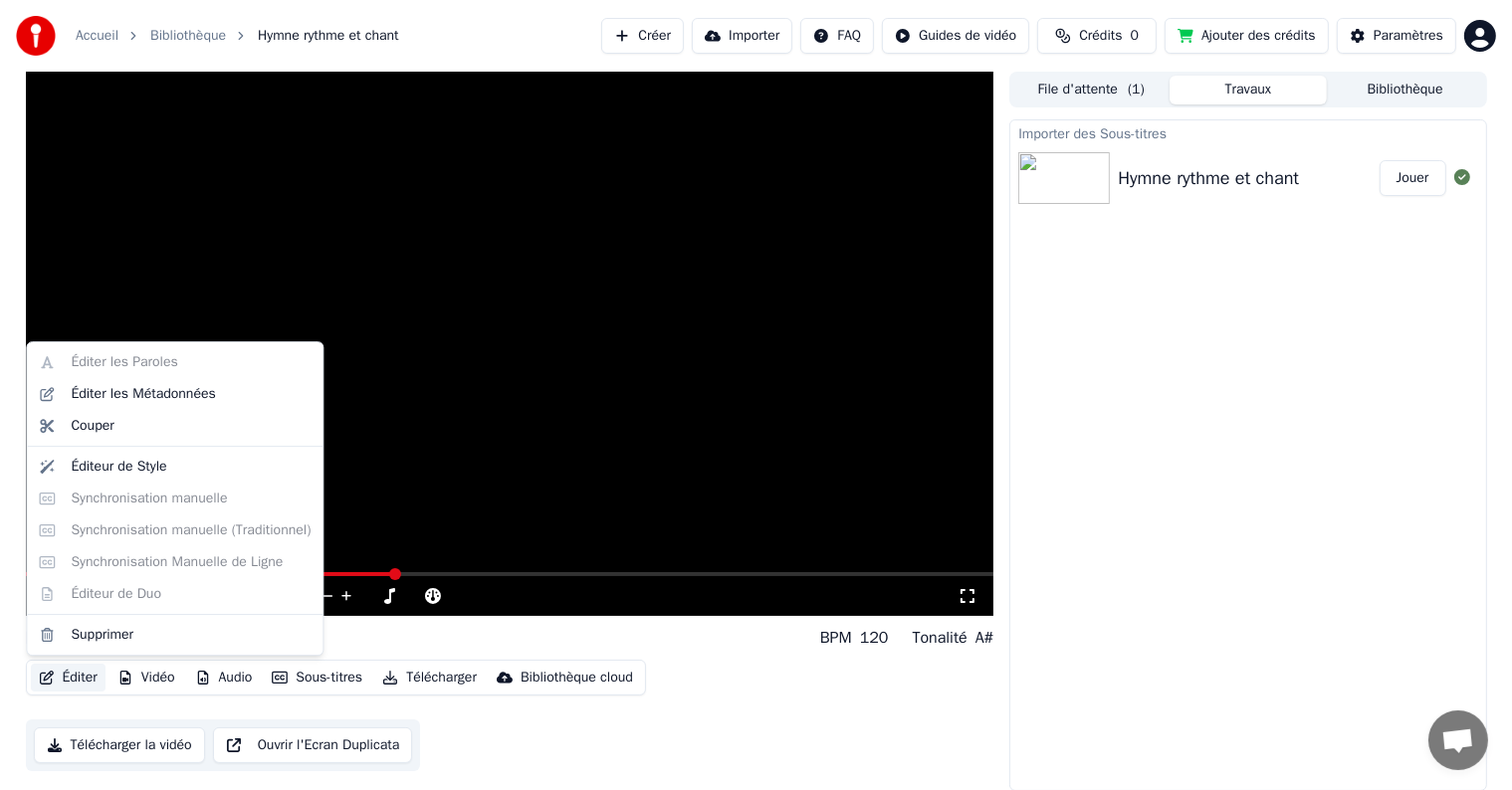 click on "Éditer" at bounding box center [68, 678] 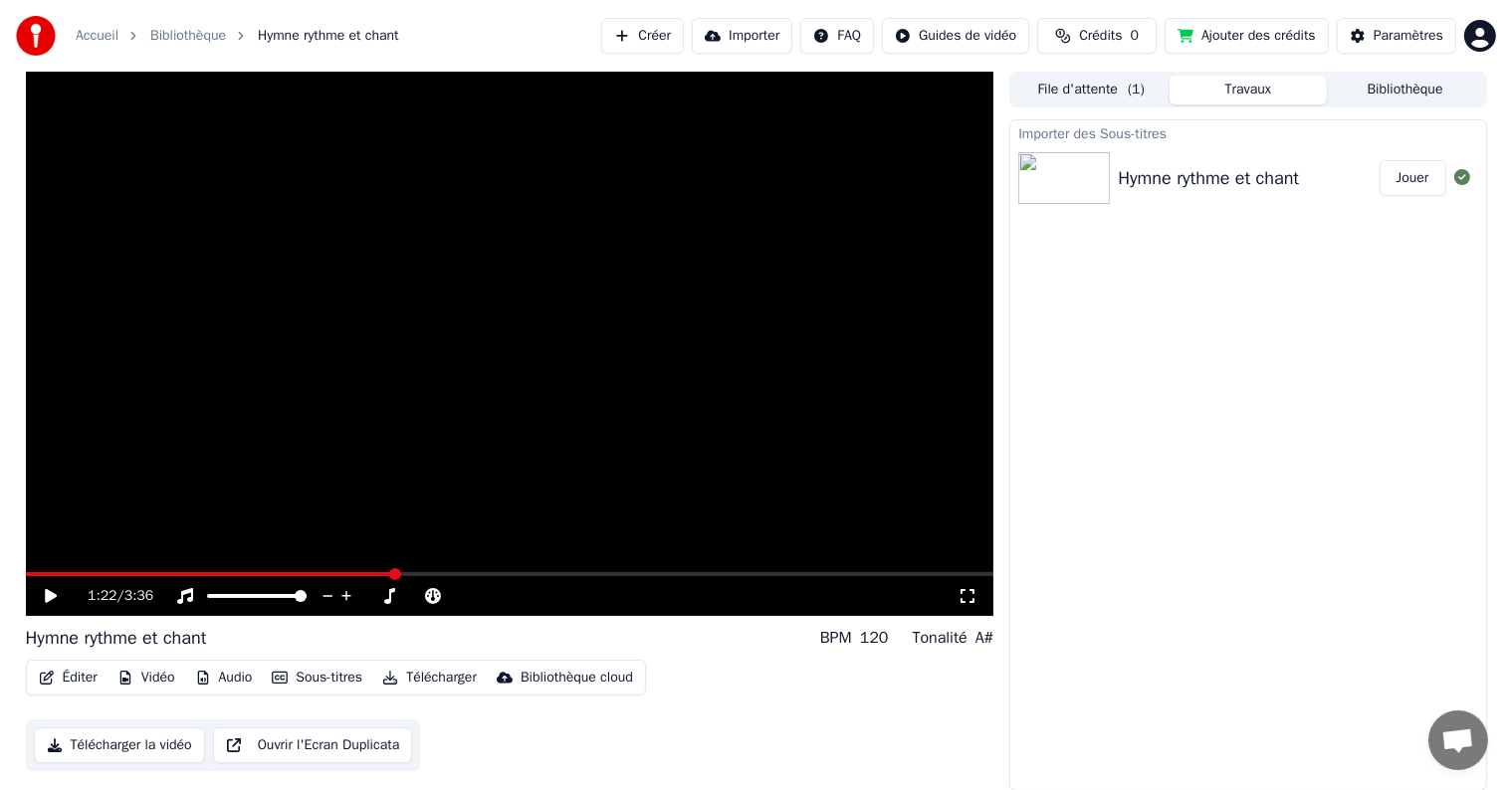 click on "Éditer Vidéo Audio Sous-titres Télécharger Bibliothèque cloud Télécharger la vidéo Ouvrir l'Ecran Duplicata" at bounding box center (510, 715) 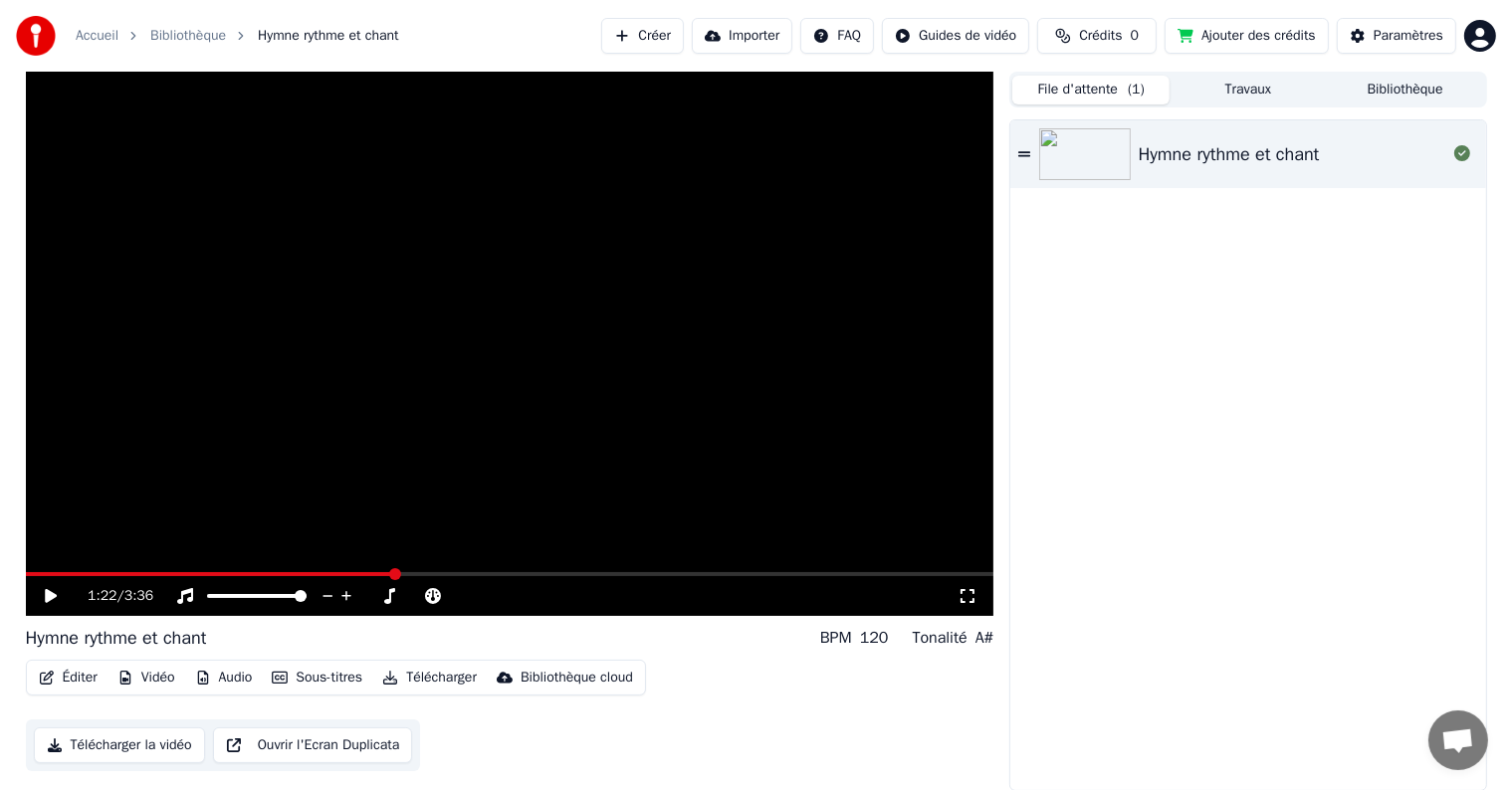 click on "File d'attente ( 1 )" at bounding box center [1091, 90] 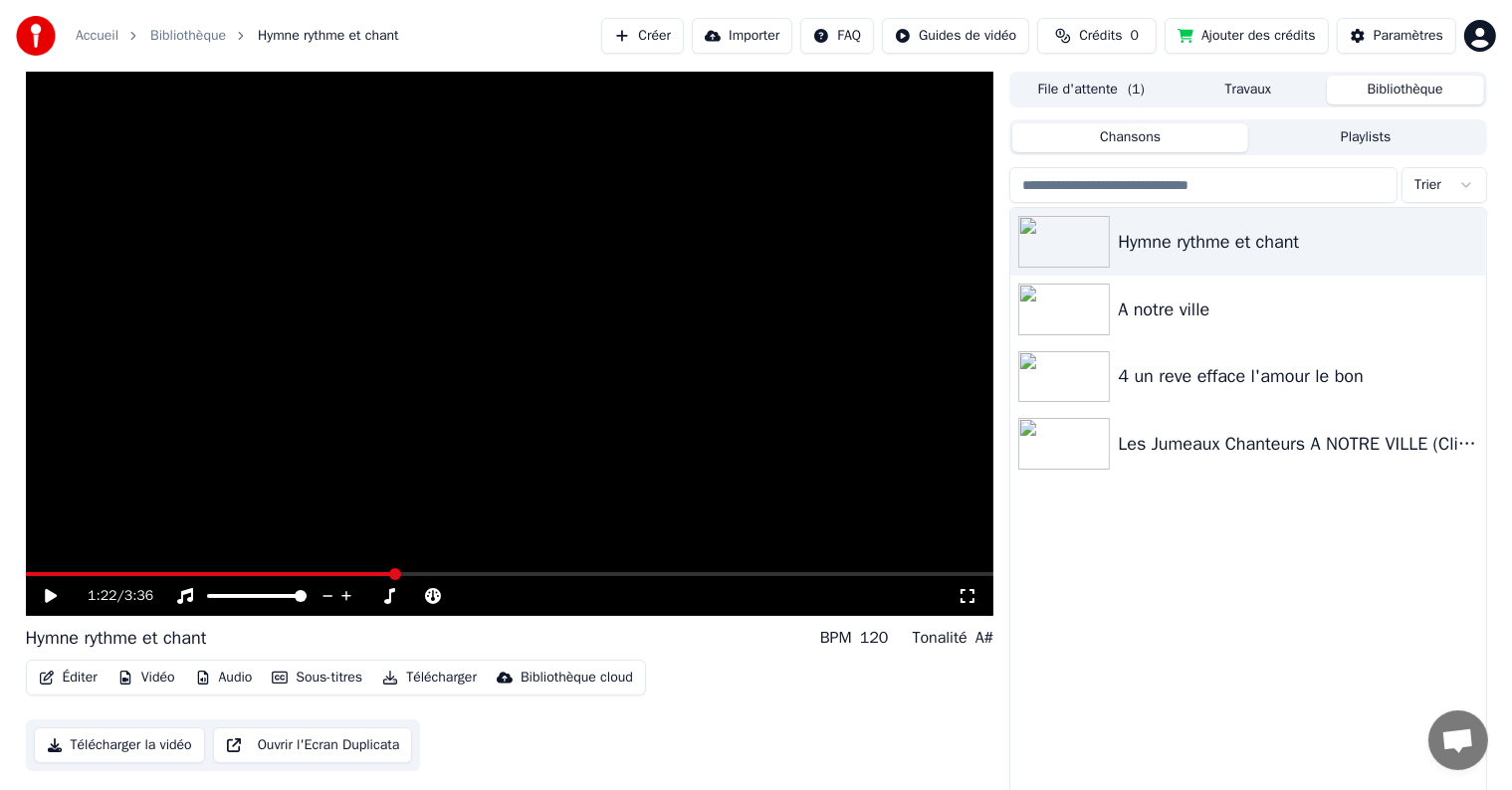 click on "Travaux" at bounding box center [1248, 90] 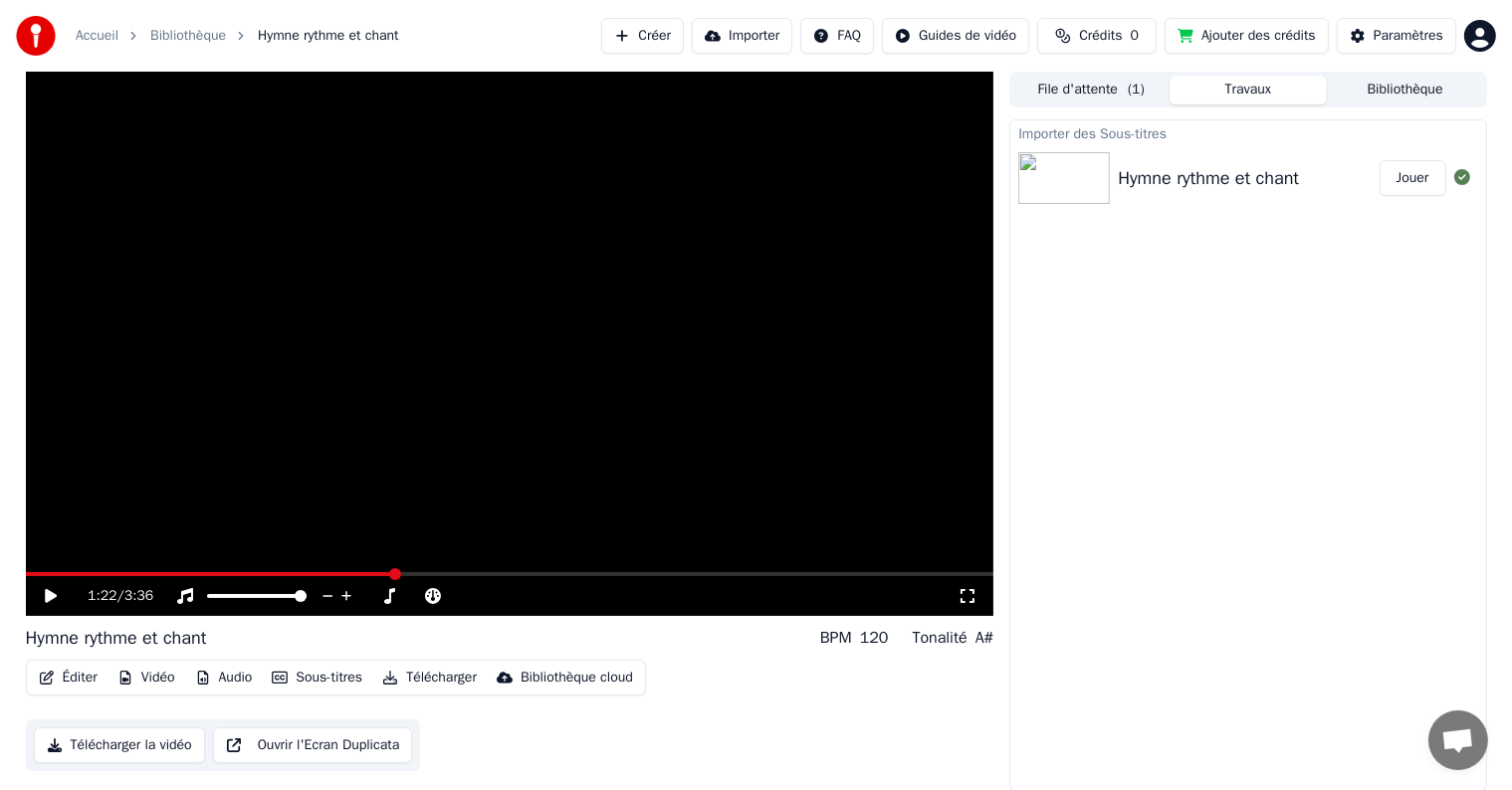 click on "File d'attente ( 1 )" at bounding box center (1091, 90) 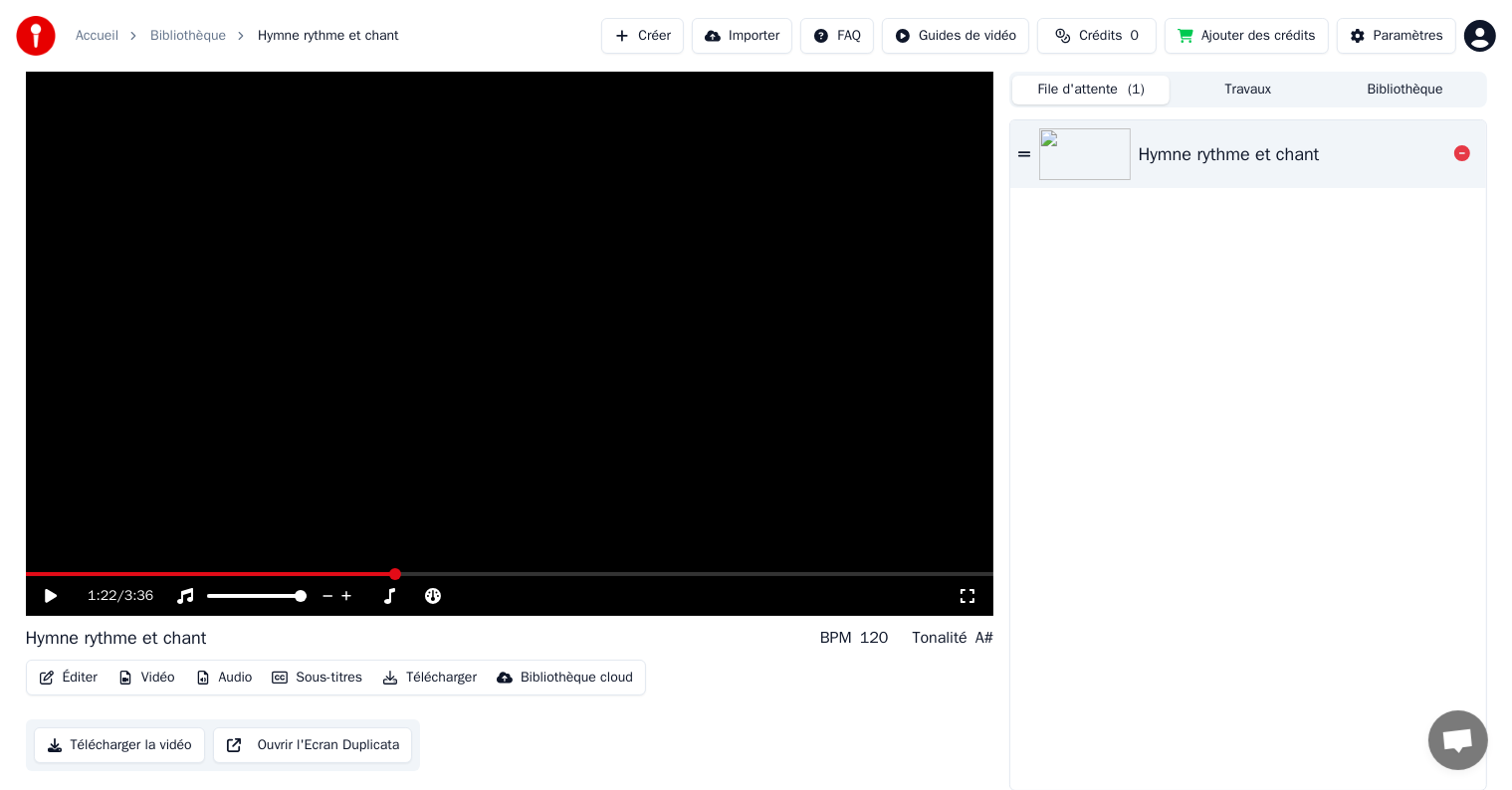 click 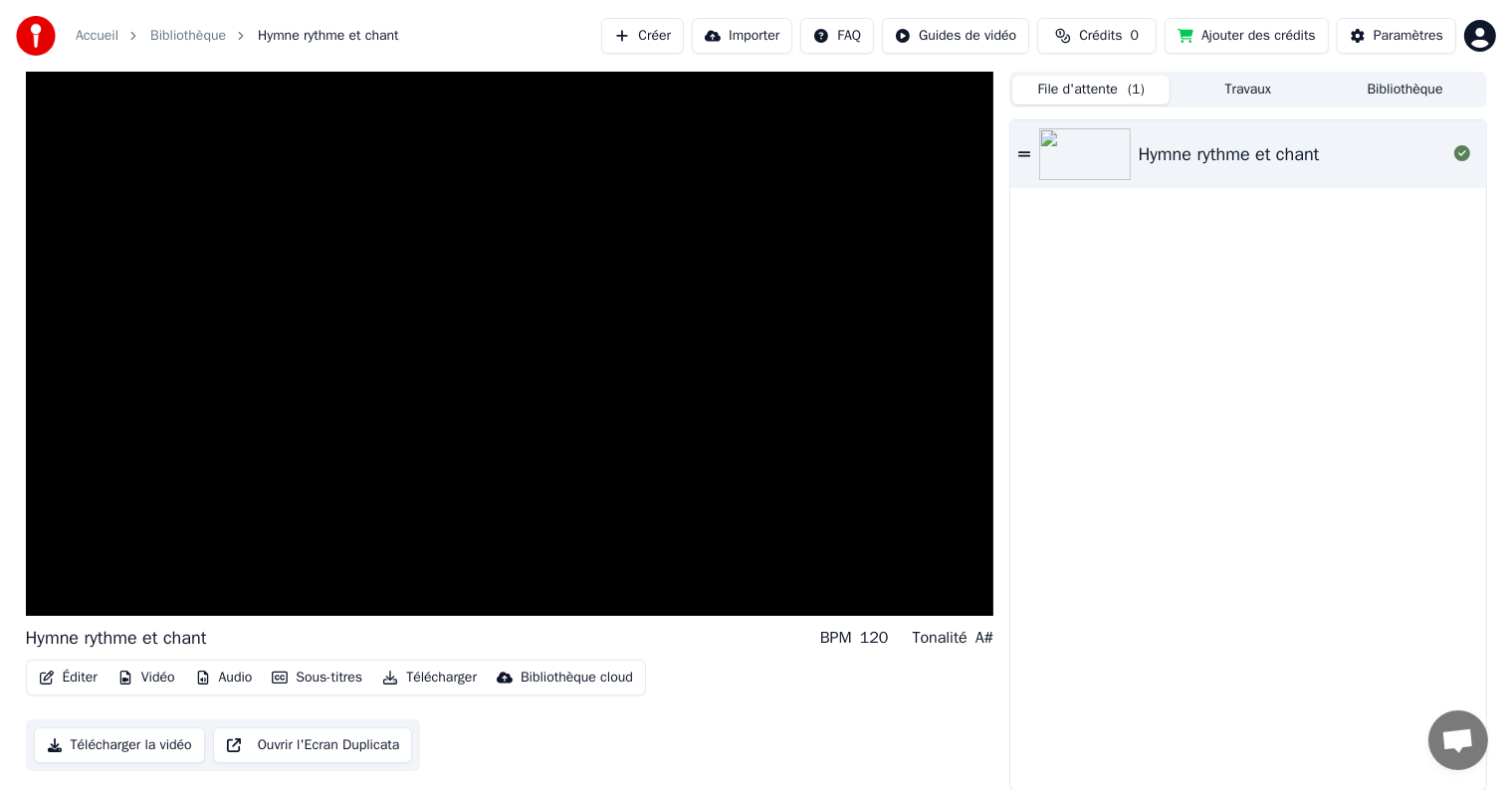 click on "Sous-titres" at bounding box center (317, 678) 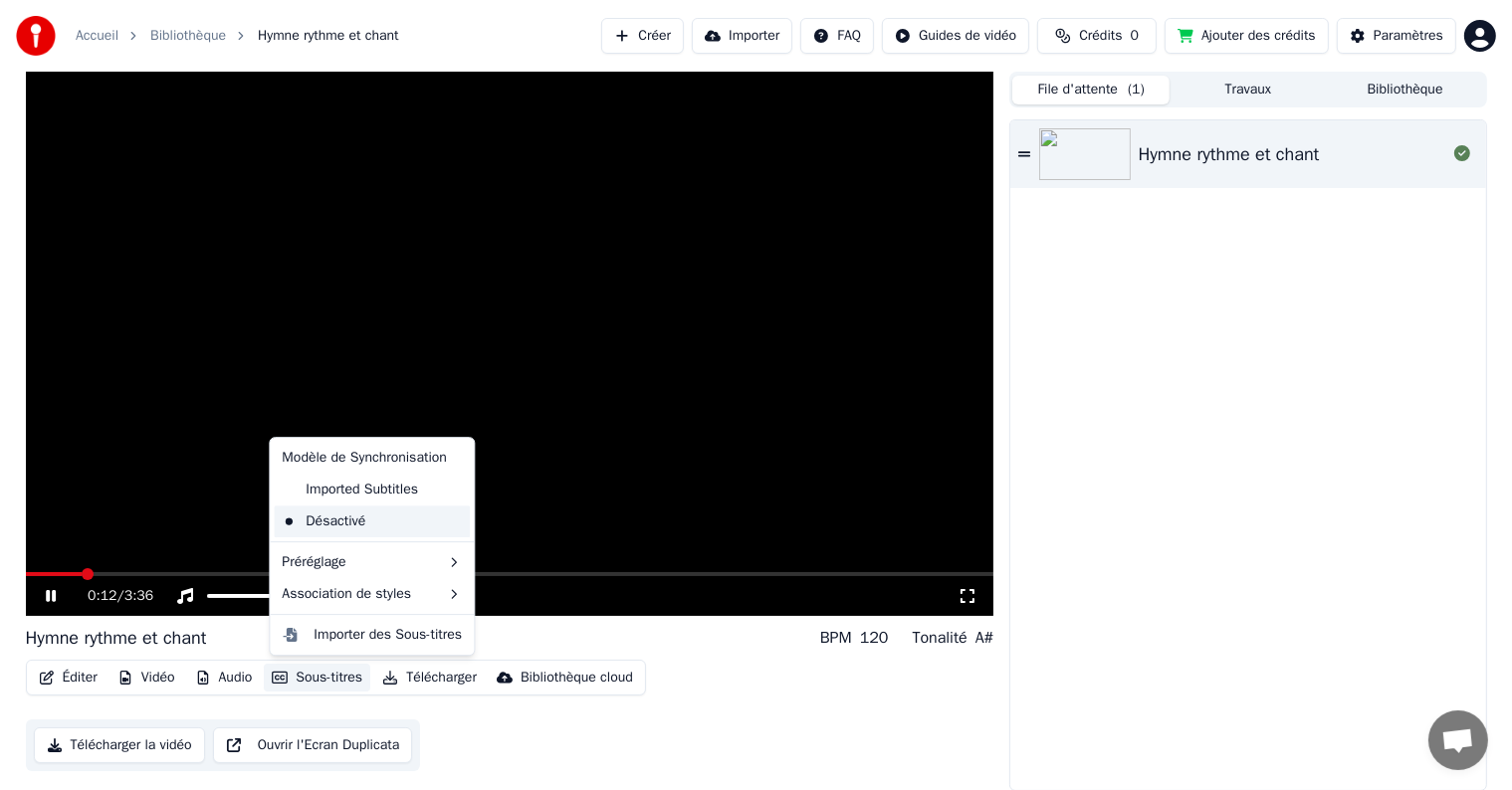 click on "Désactivé" at bounding box center [371, 521] 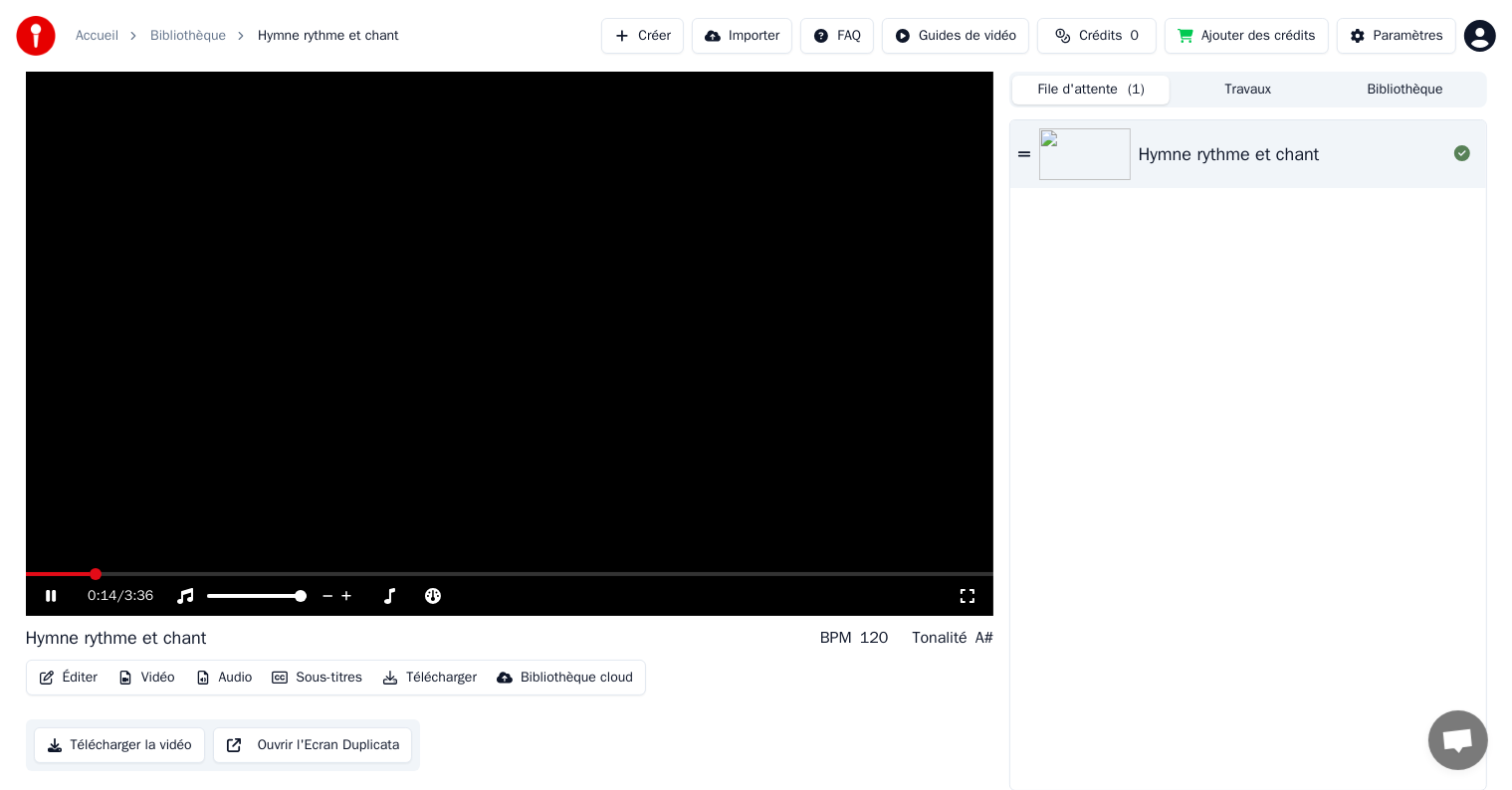 click on "Sous-titres" at bounding box center [317, 678] 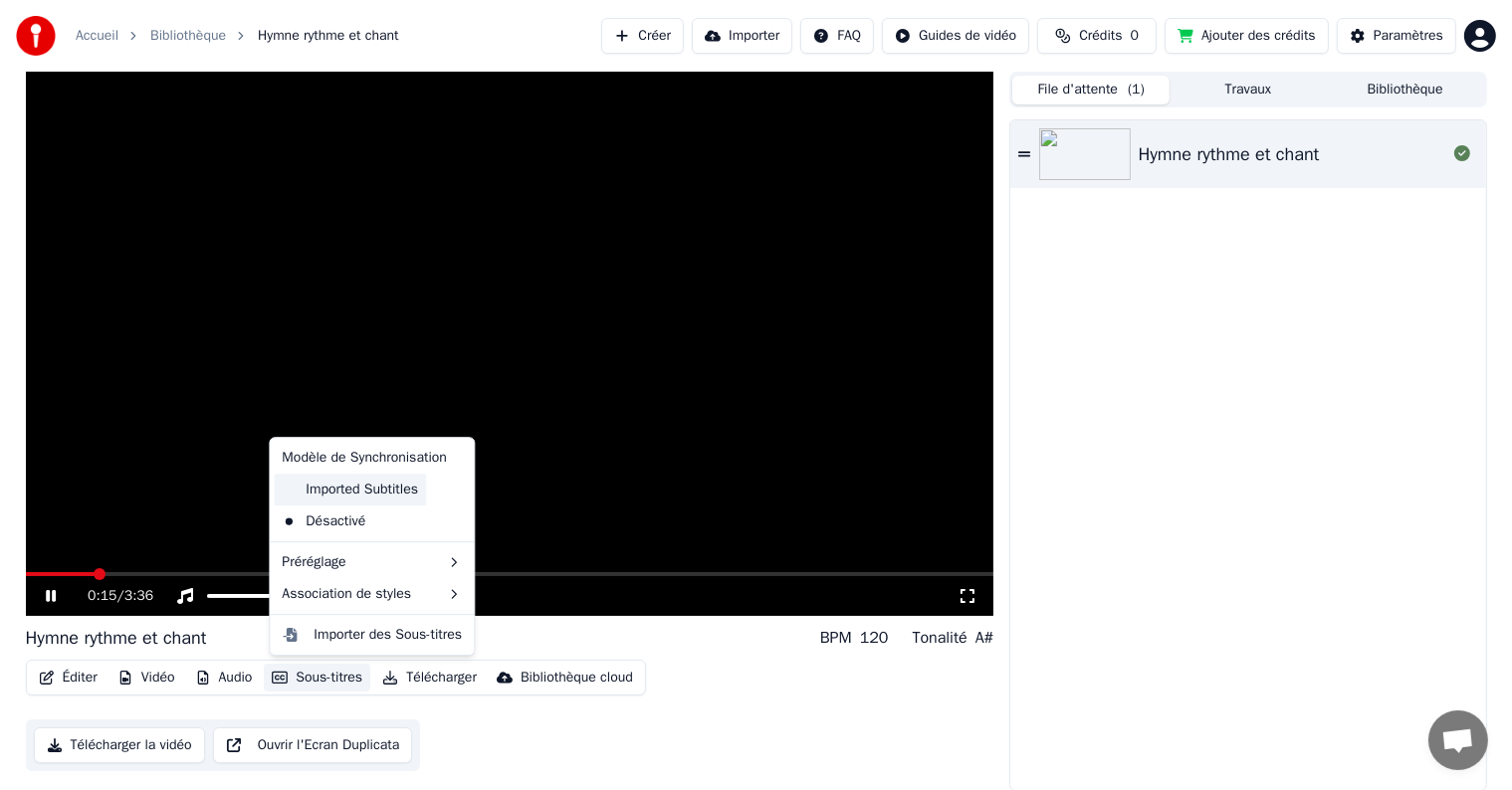 click on "Imported Subtitles" at bounding box center (349, 490) 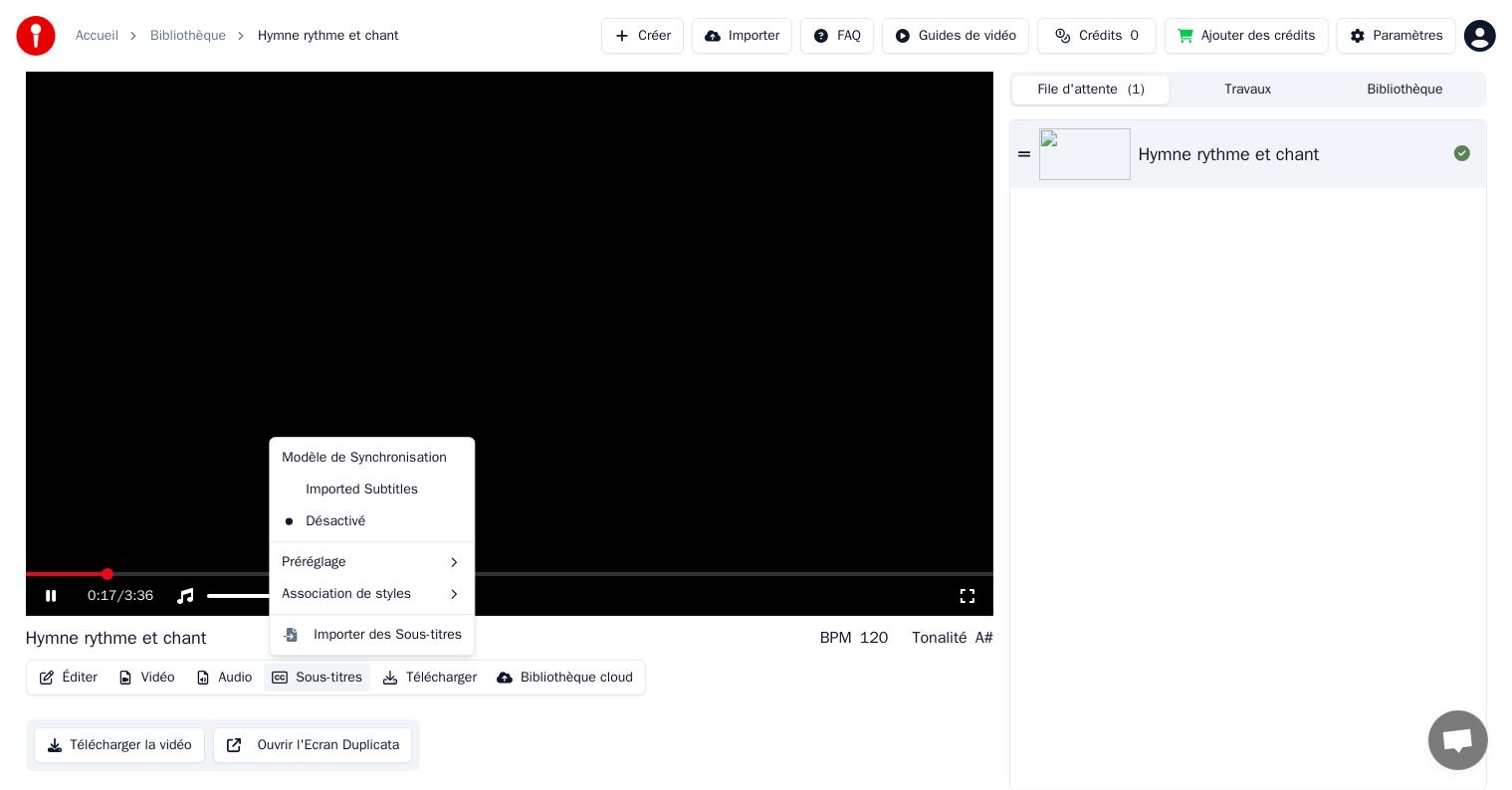 click on "Sous-titres" at bounding box center (317, 678) 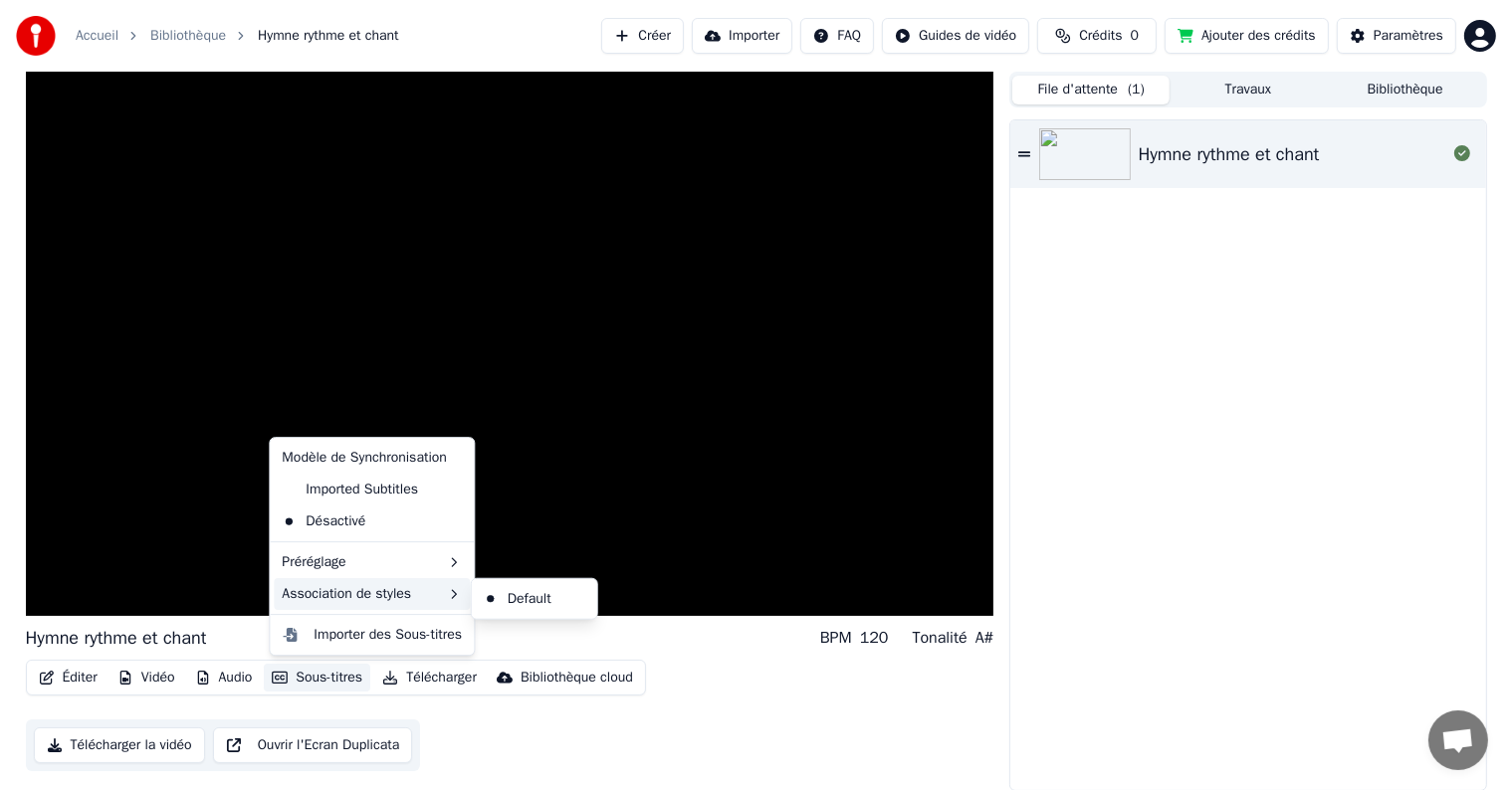 click on "Association de styles" at bounding box center [371, 594] 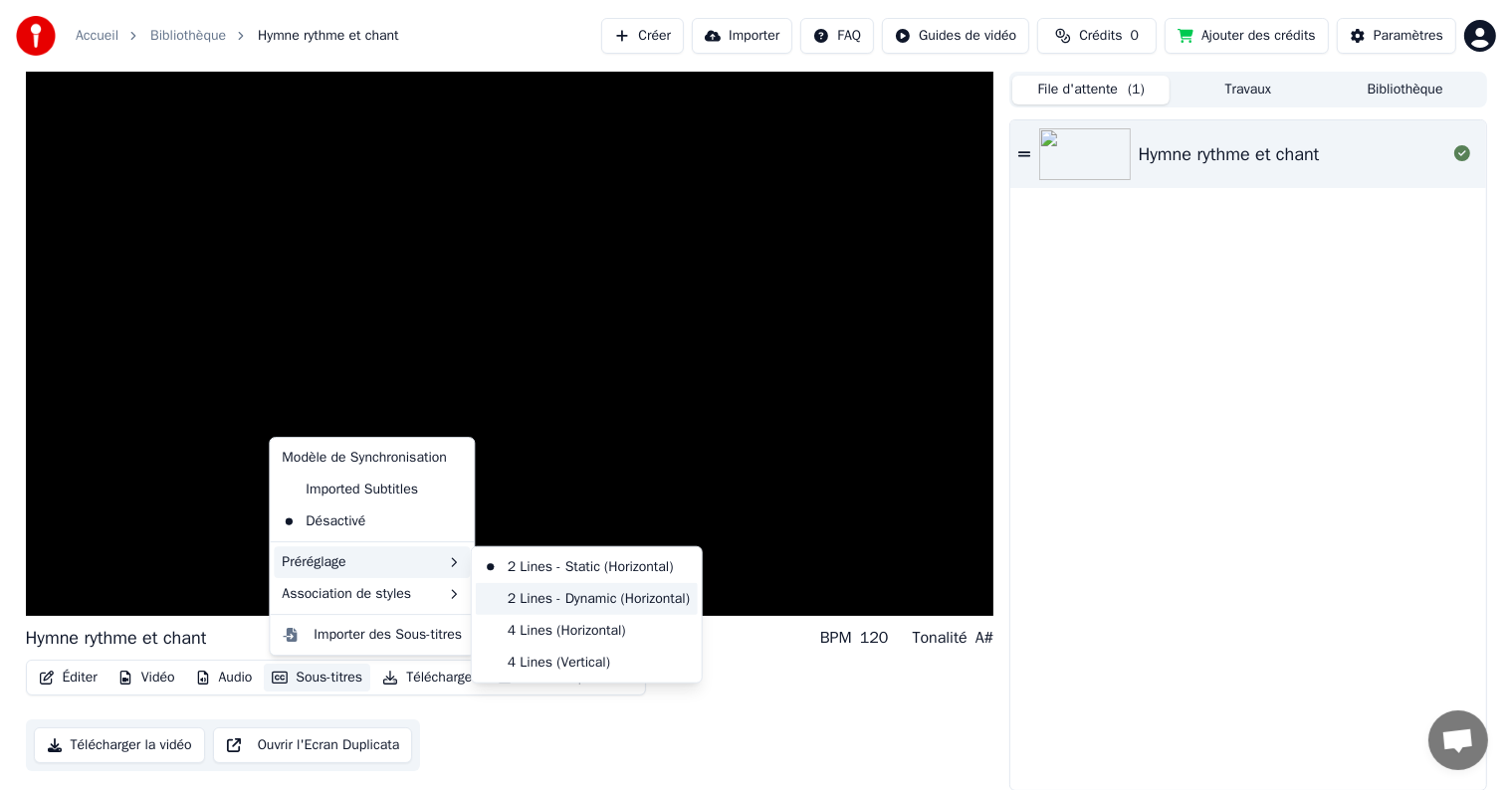 click on "2 Lines - Dynamic (Horizontal)" at bounding box center (586, 599) 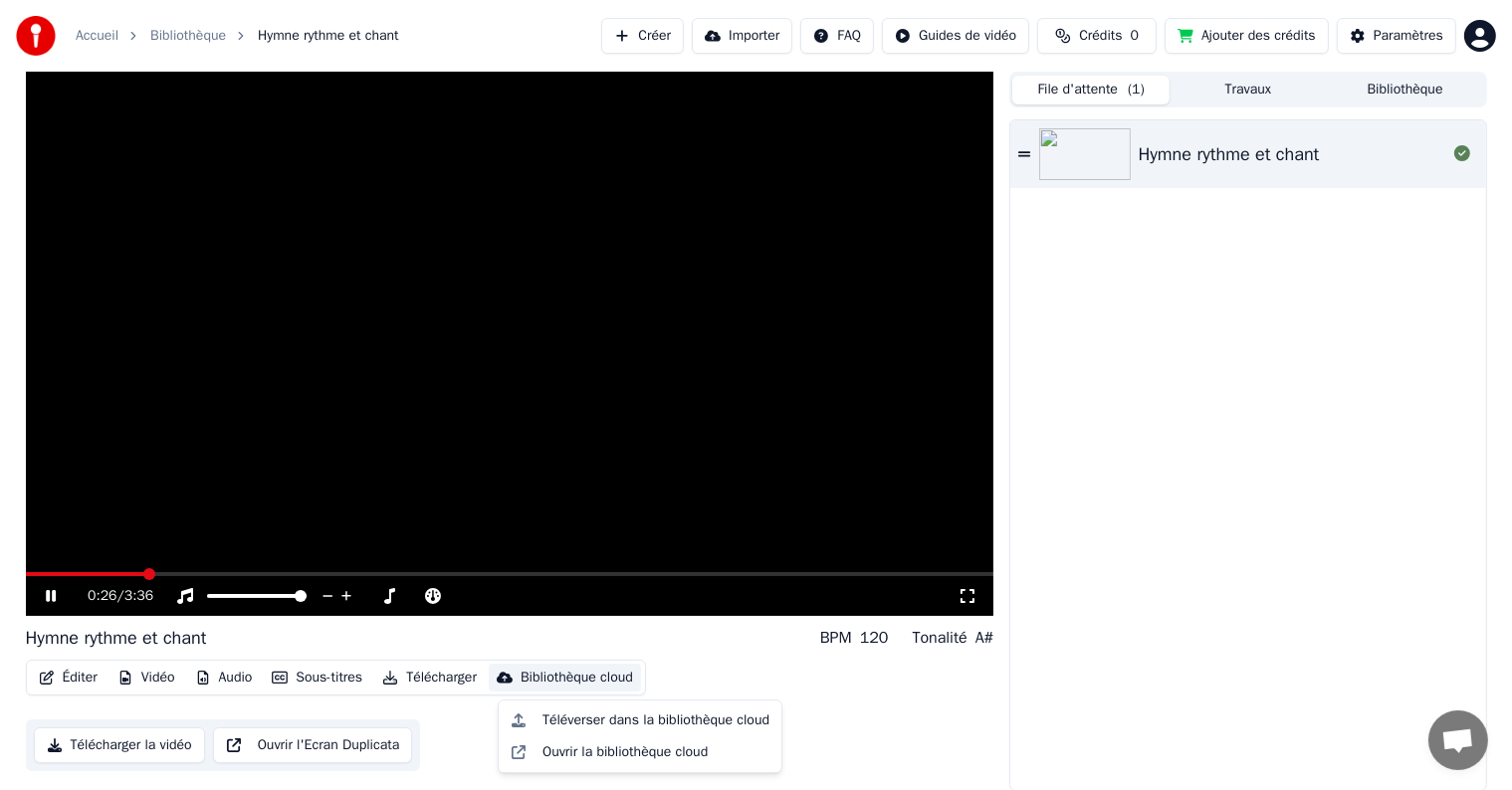 click on "Bibliothèque cloud" at bounding box center [576, 678] 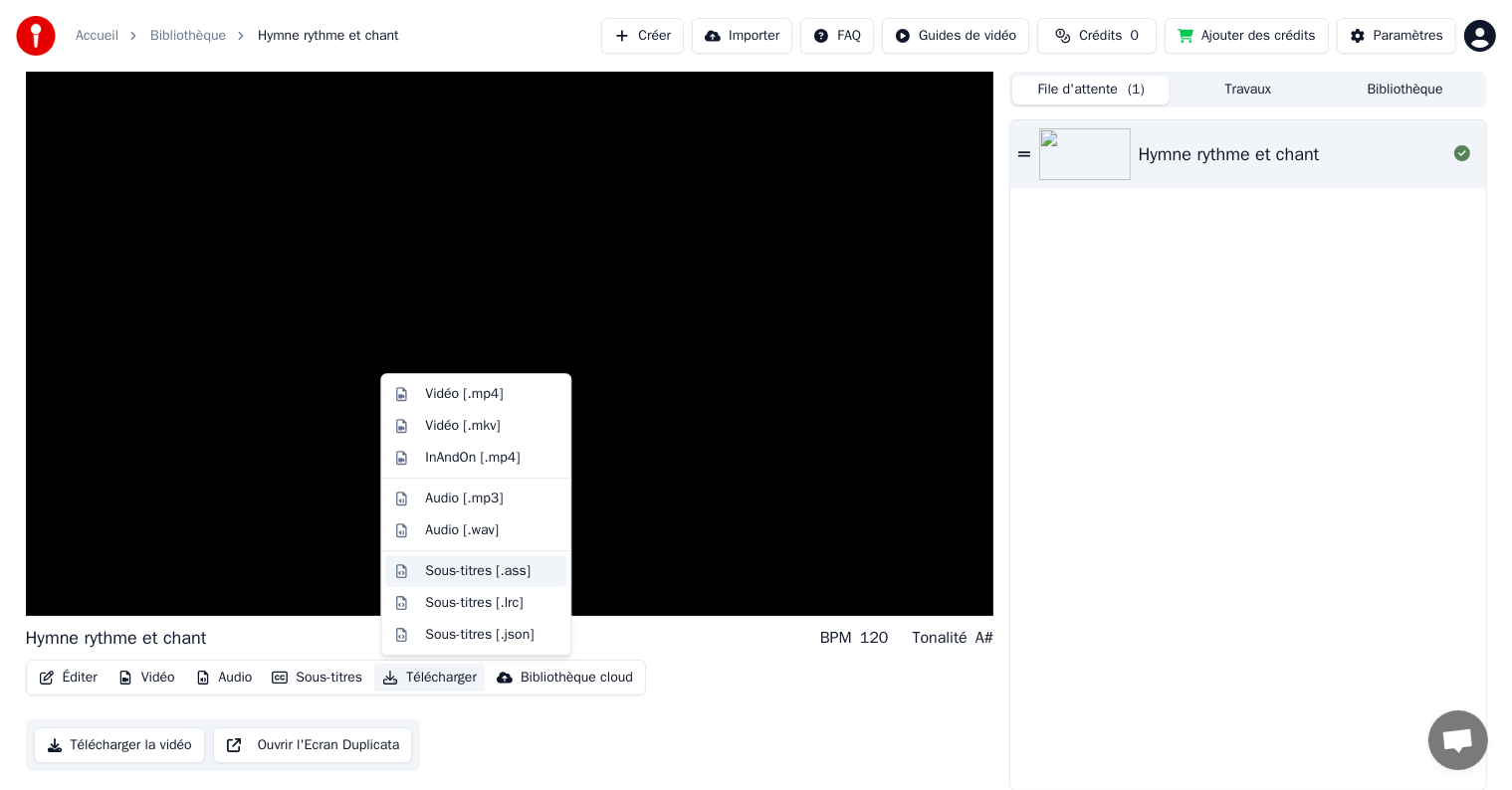 click on "Sous-titres [.ass]" at bounding box center (478, 571) 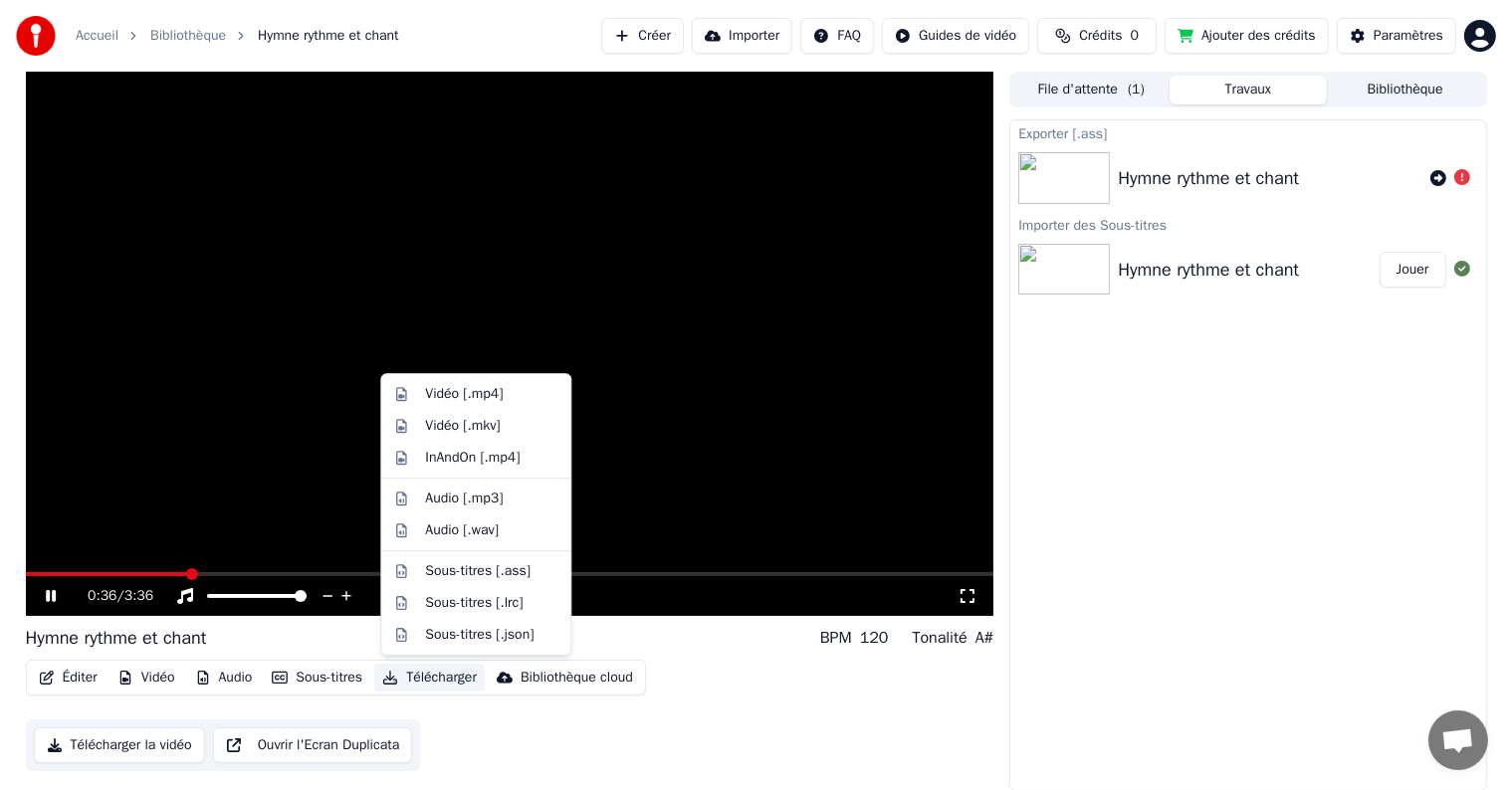 click on "Télécharger" at bounding box center (429, 678) 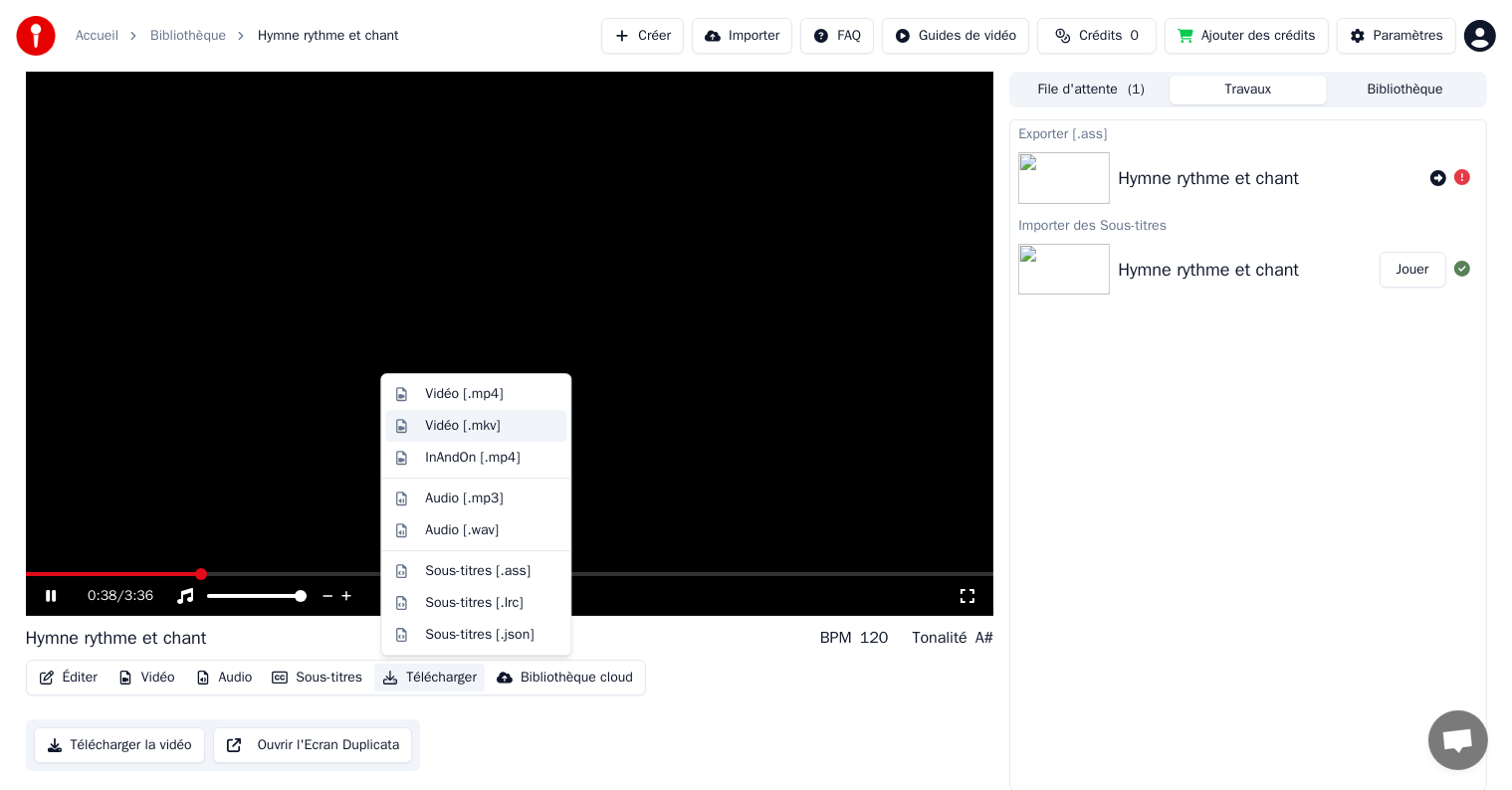 click on "Vidéo [.mkv]" at bounding box center [462, 426] 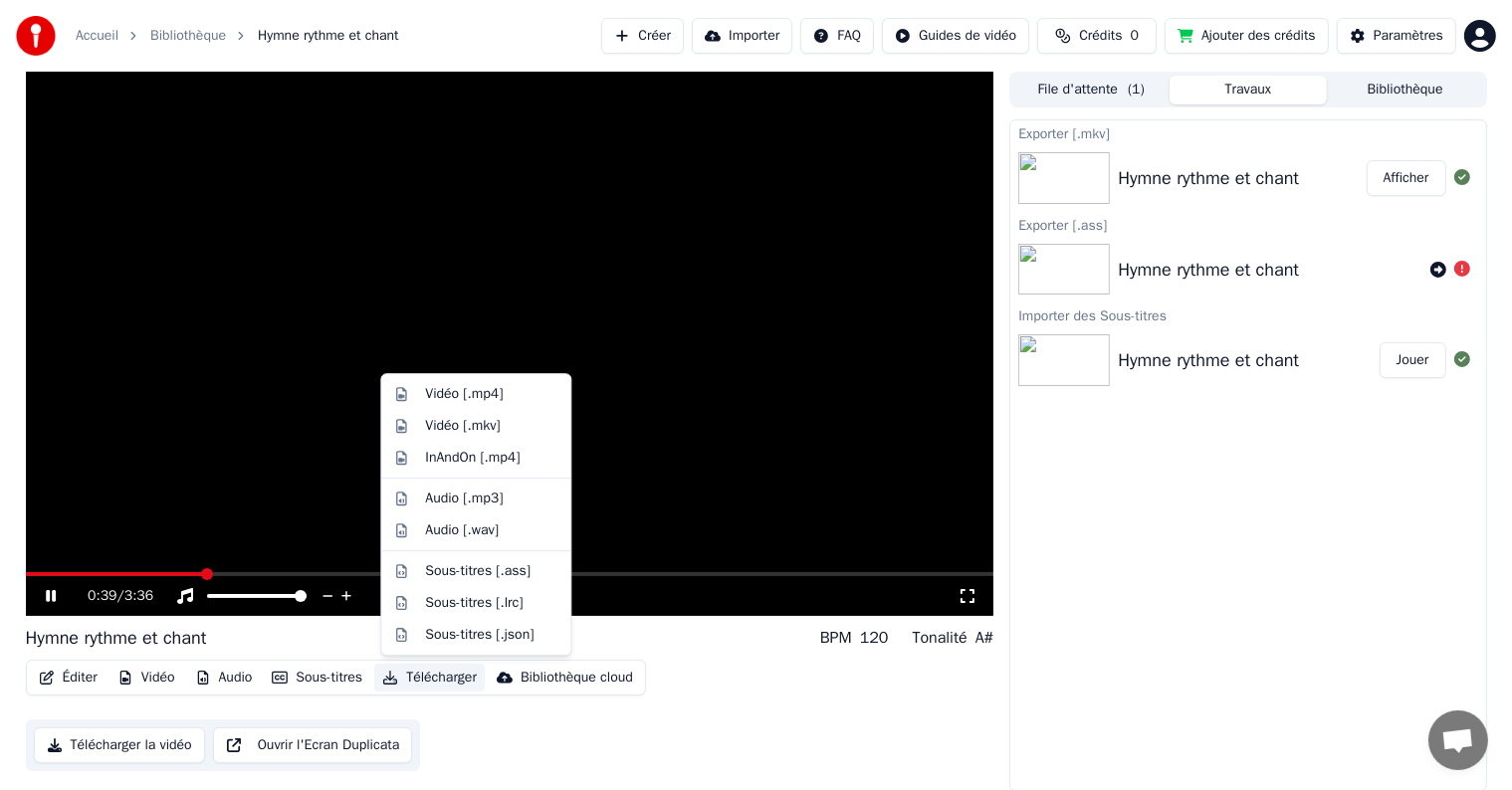 click on "Télécharger" at bounding box center [429, 678] 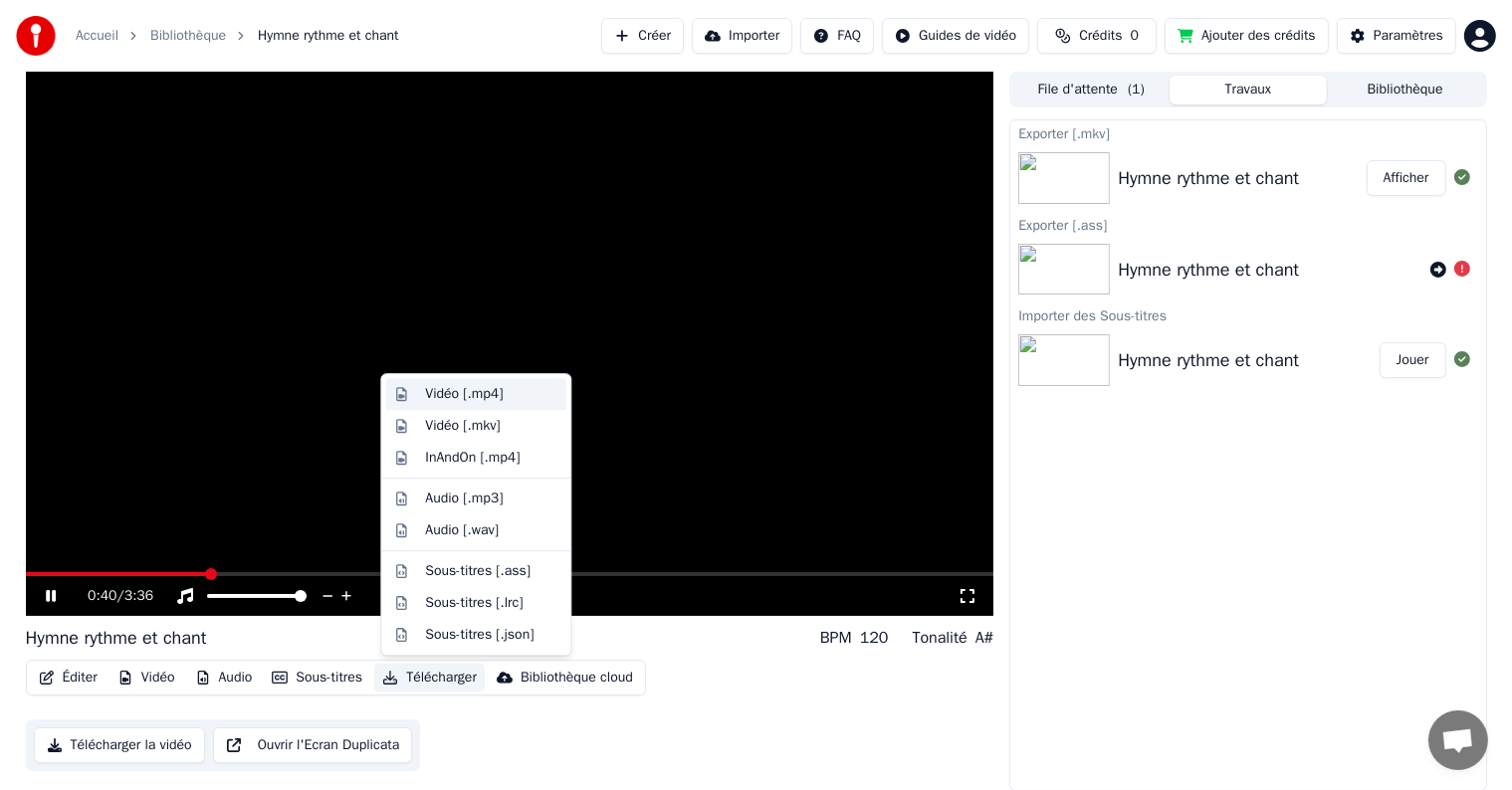 click on "Vidéo [.mp4]" at bounding box center [464, 394] 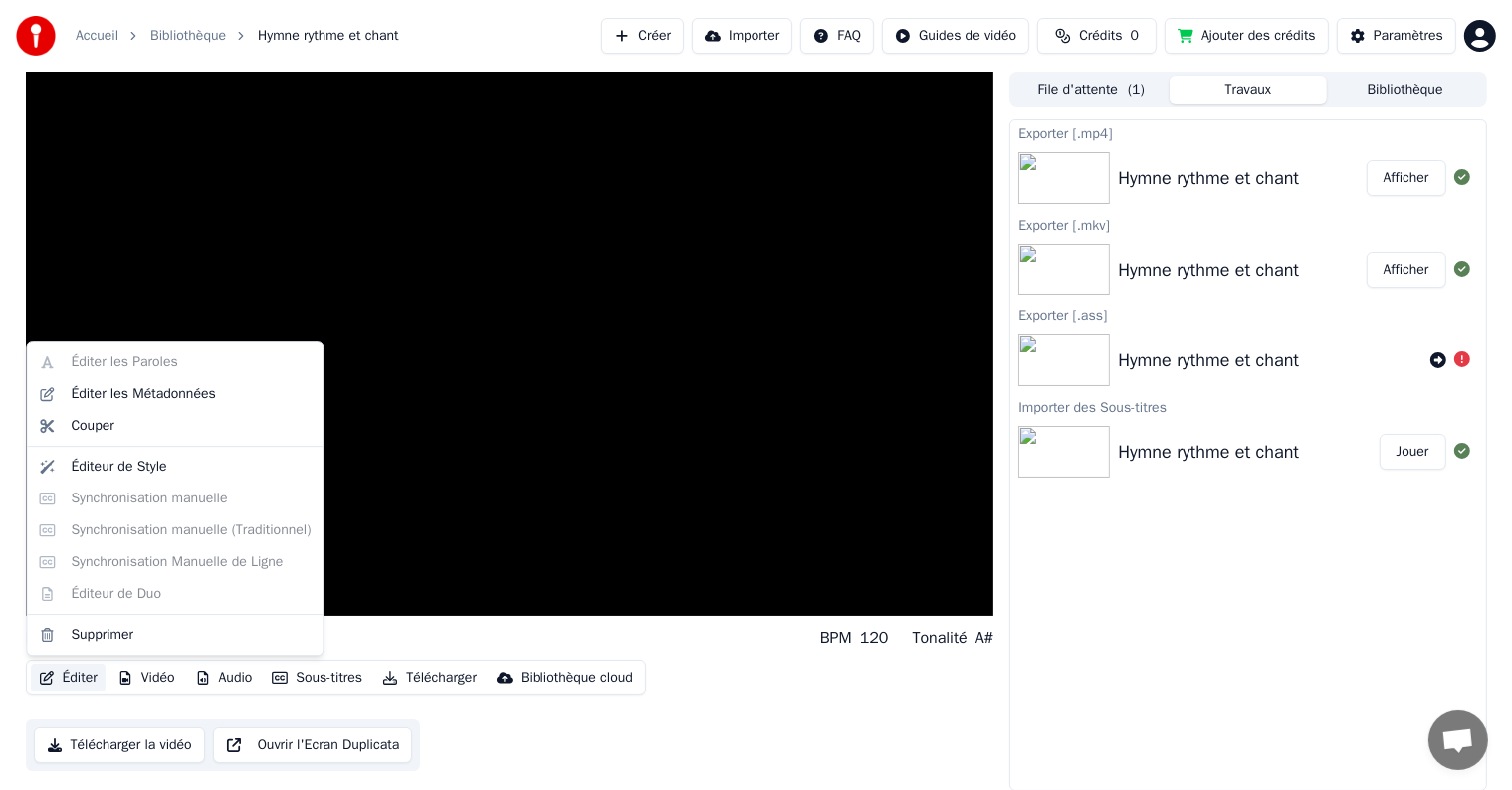 click on "Éditer" at bounding box center (68, 678) 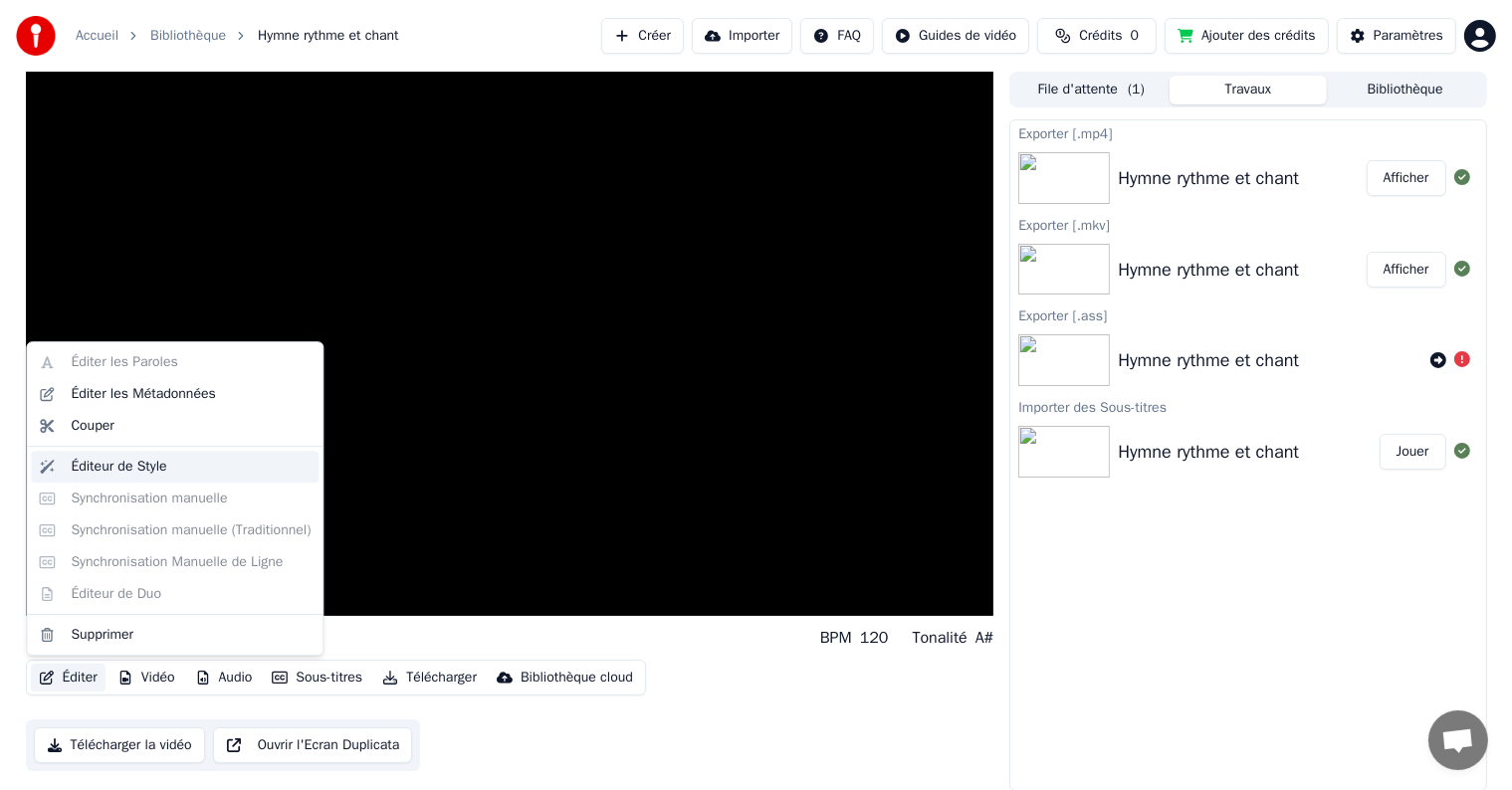 click on "Éditeur de Style" at bounding box center (118, 467) 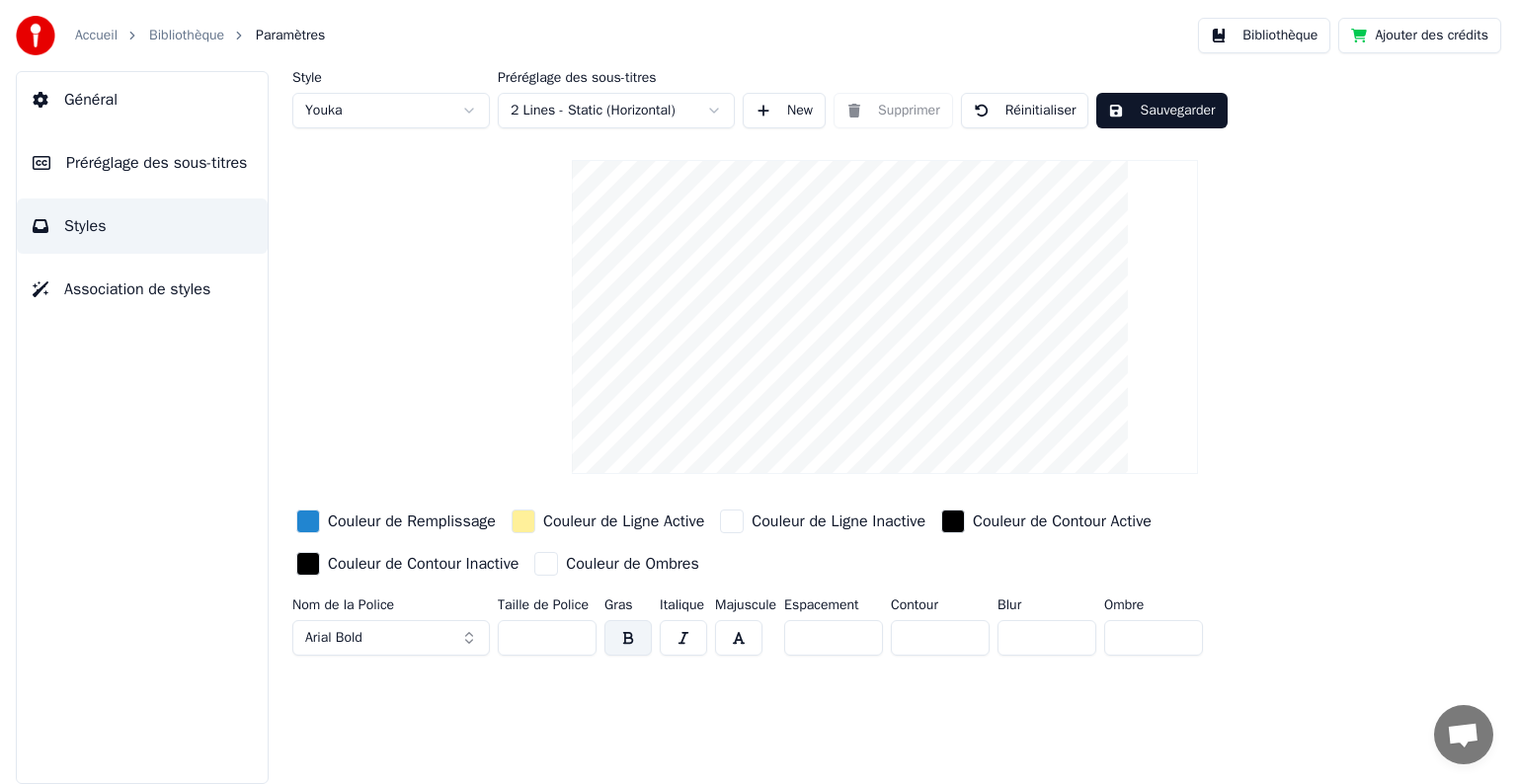 click on "Ajouter des crédits" at bounding box center [1419, 36] 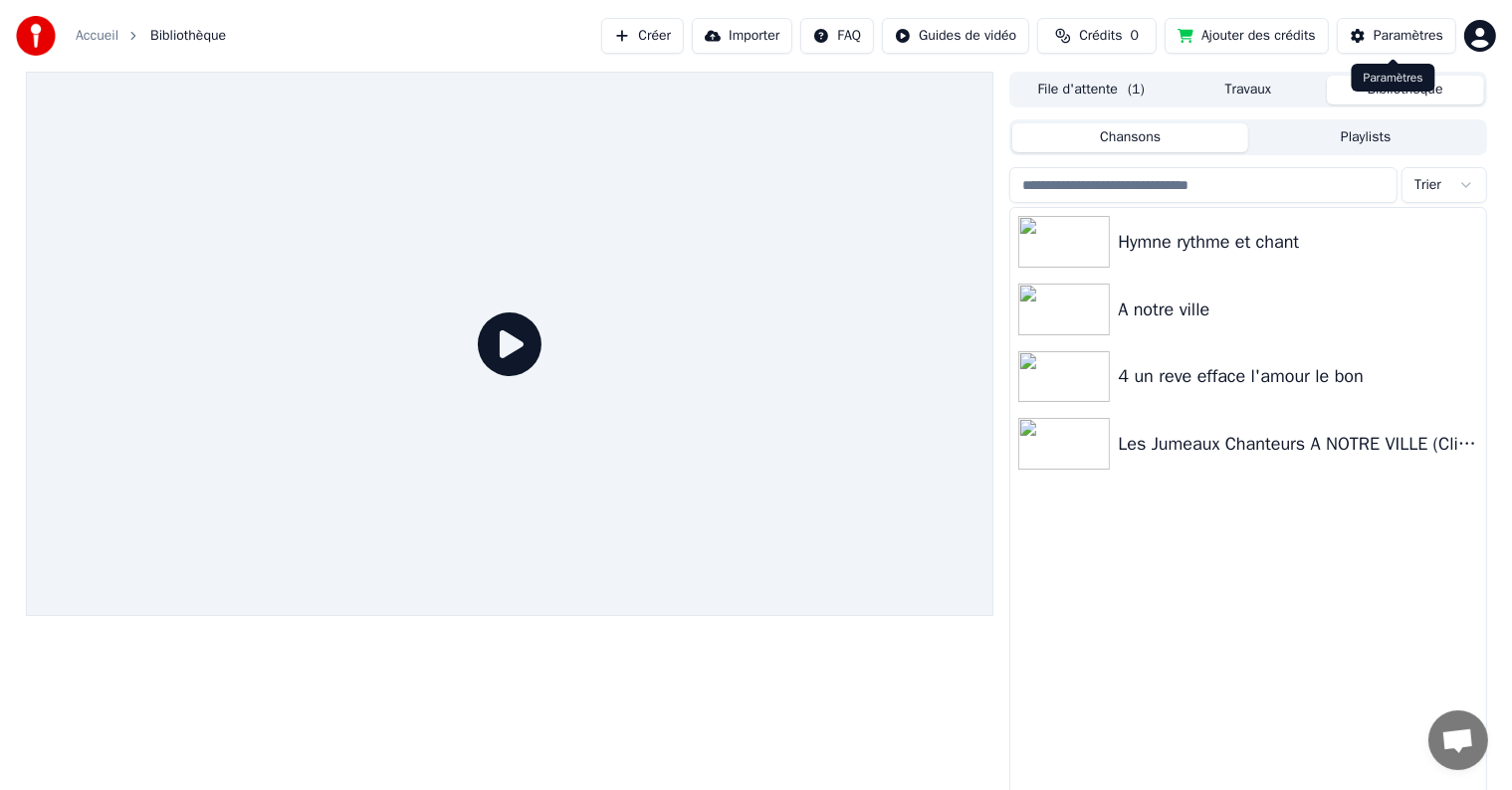 click on "Paramètres" at bounding box center (1408, 36) 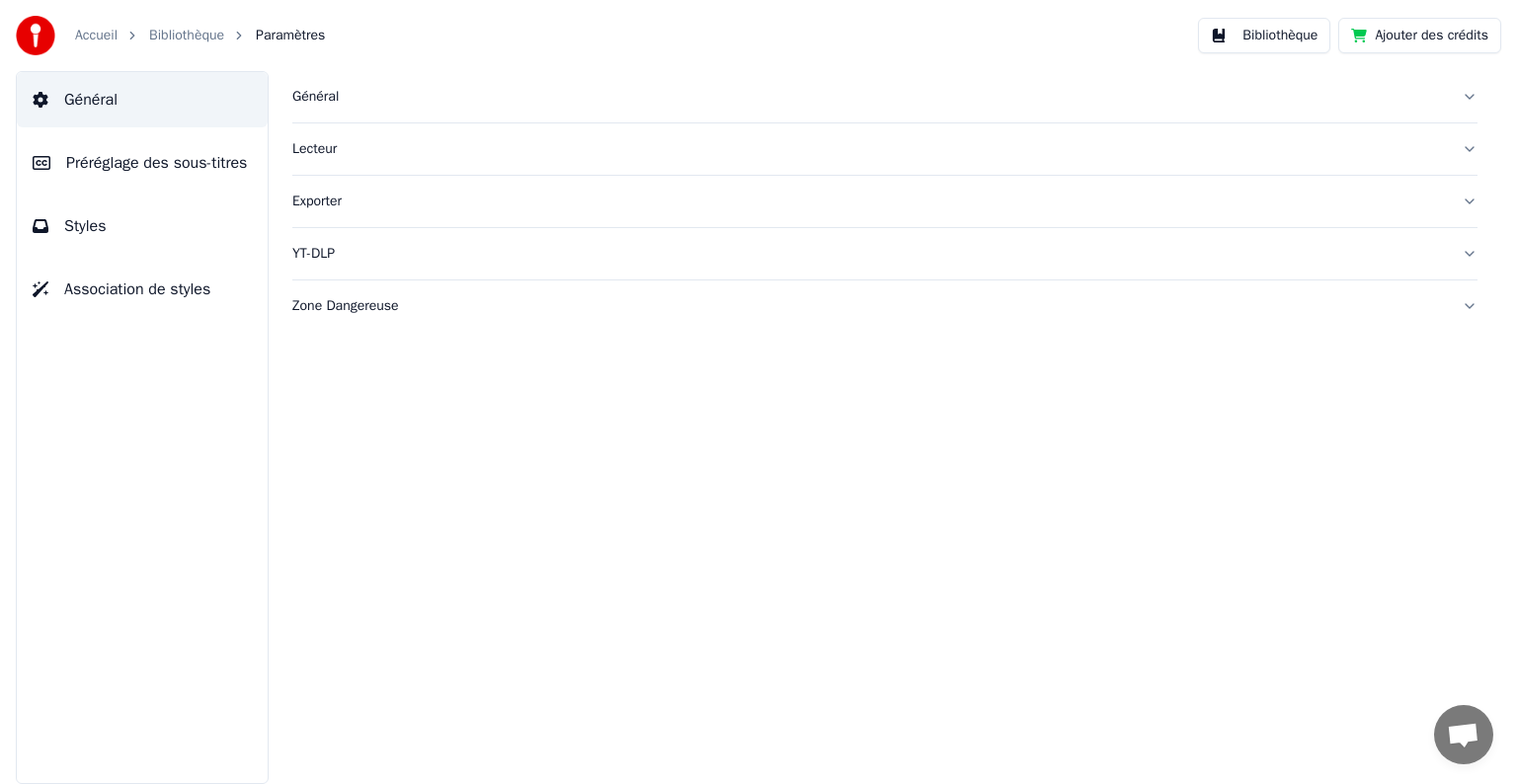 click on "Exporter" at bounding box center [885, 201] 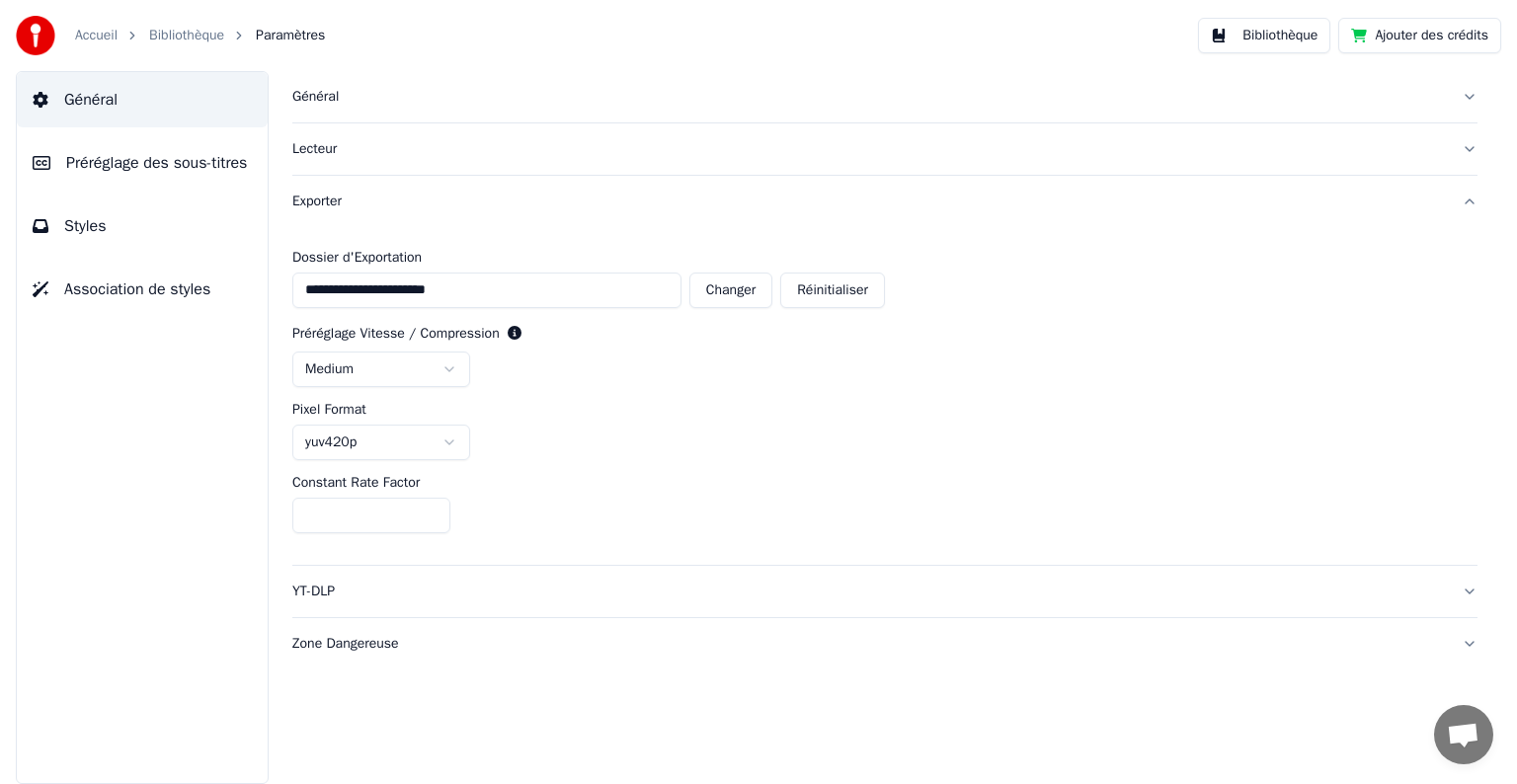 click on "Préréglage des sous-titres" at bounding box center (156, 163) 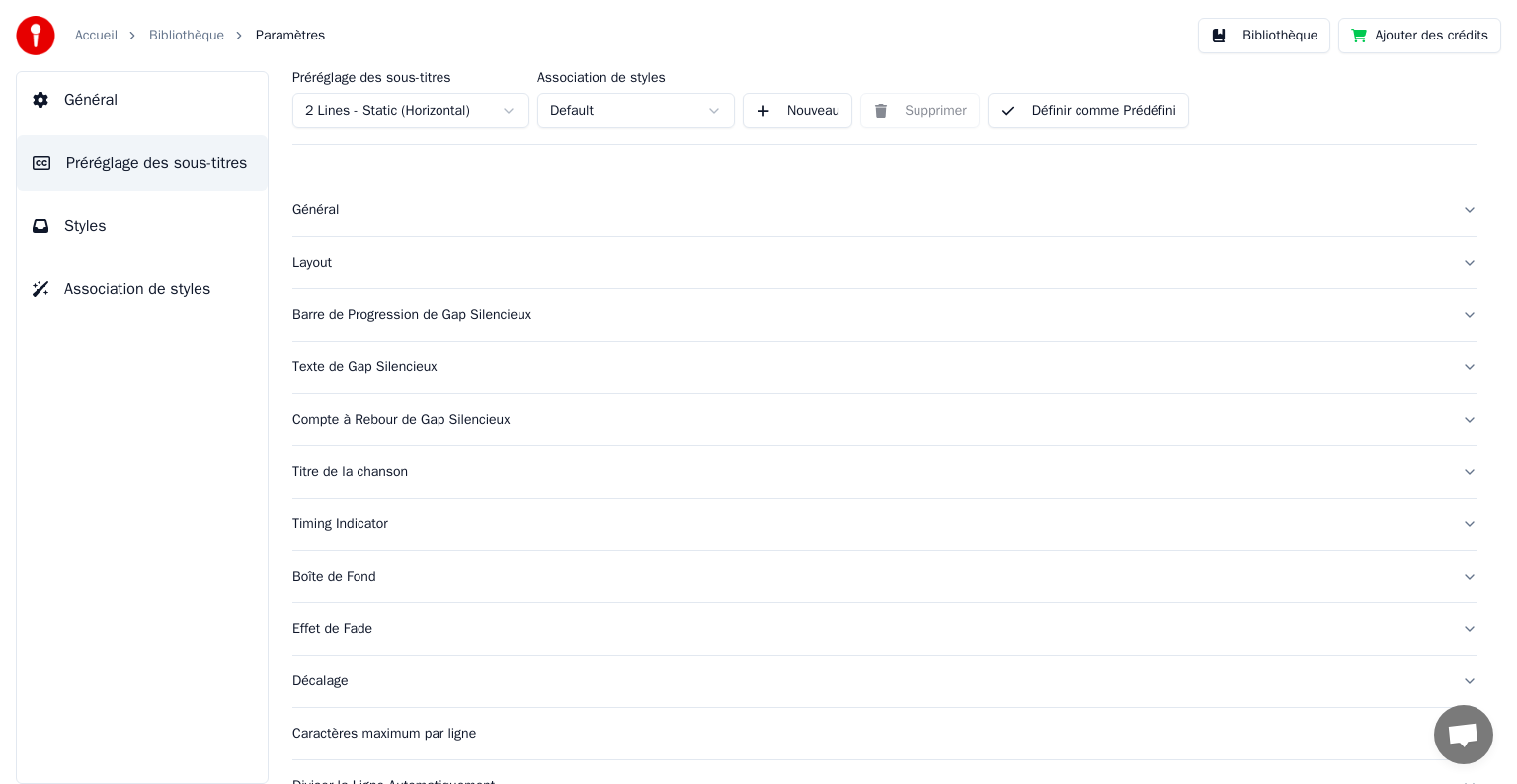 click on "Général" at bounding box center [142, 100] 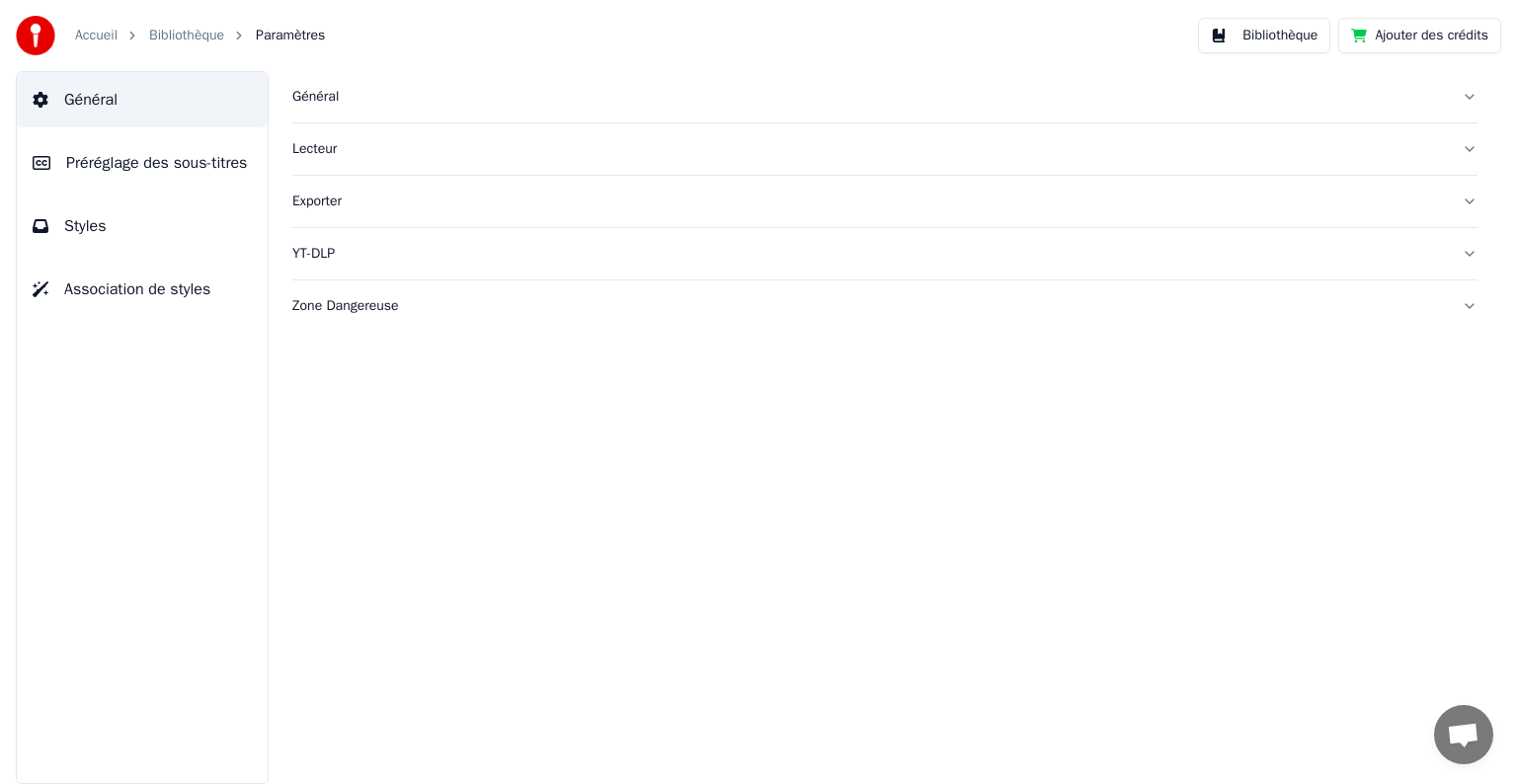 click on "Général" at bounding box center [869, 97] 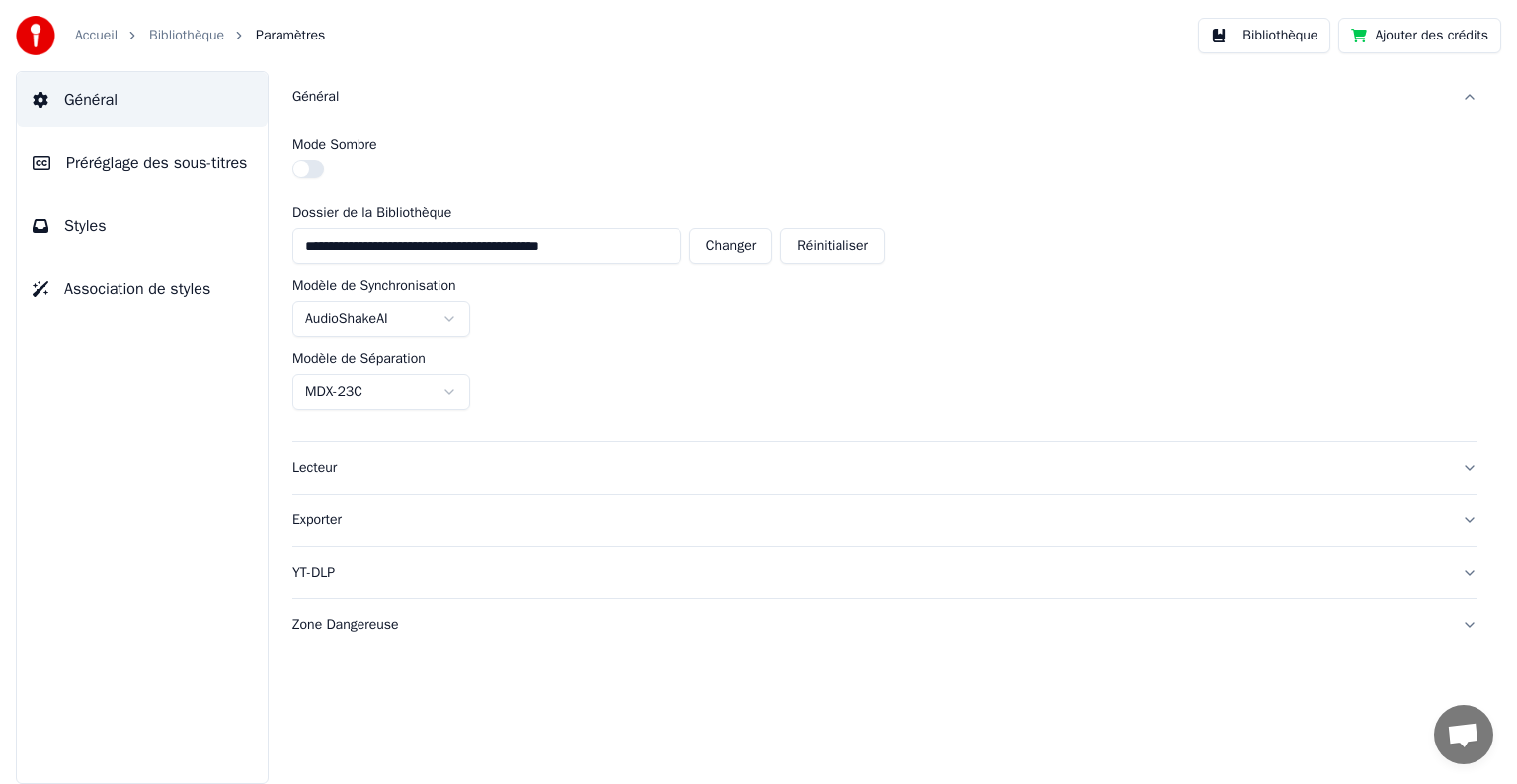 click on "Ajouter des crédits" at bounding box center [1419, 36] 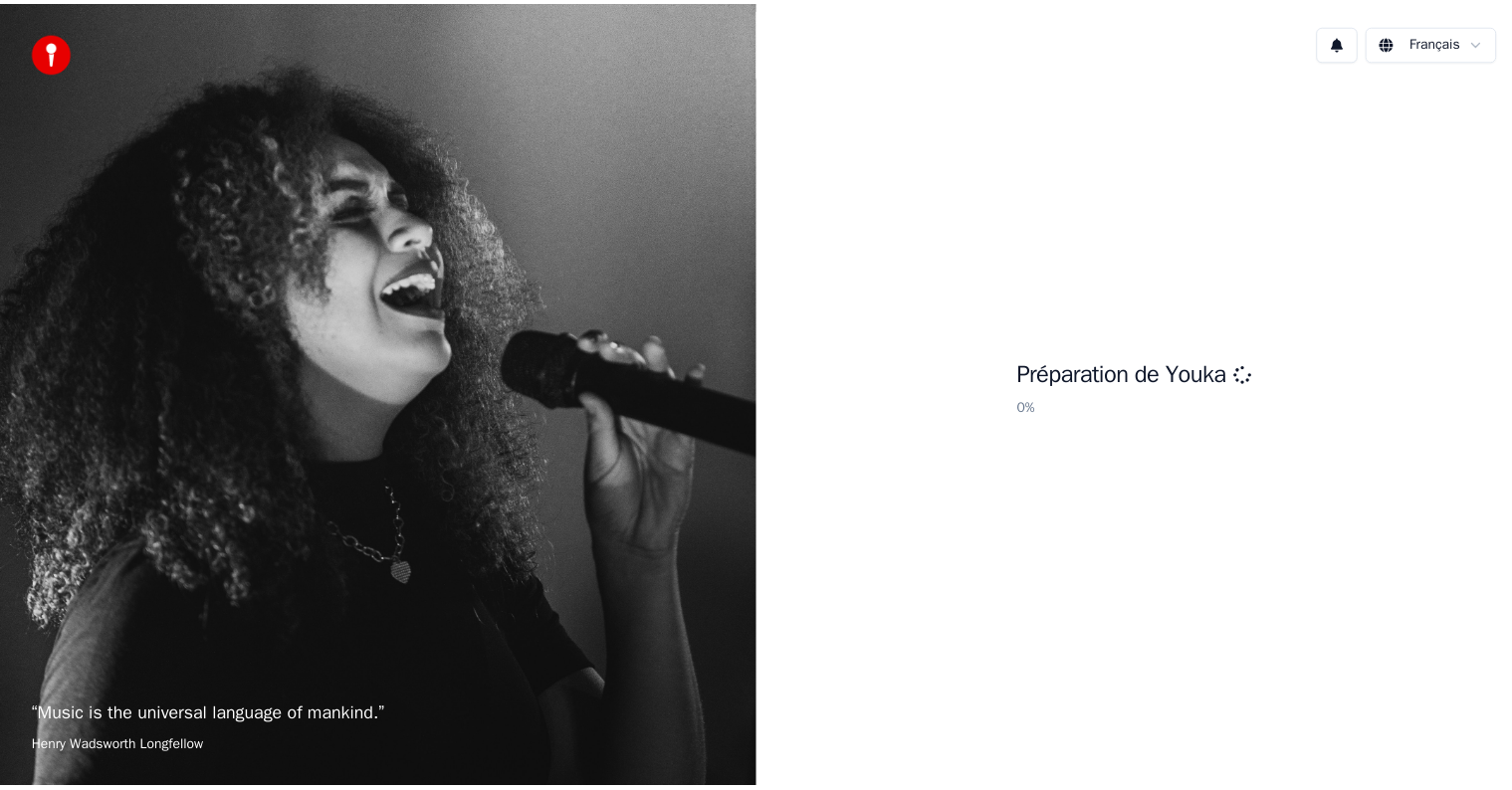 scroll, scrollTop: 0, scrollLeft: 0, axis: both 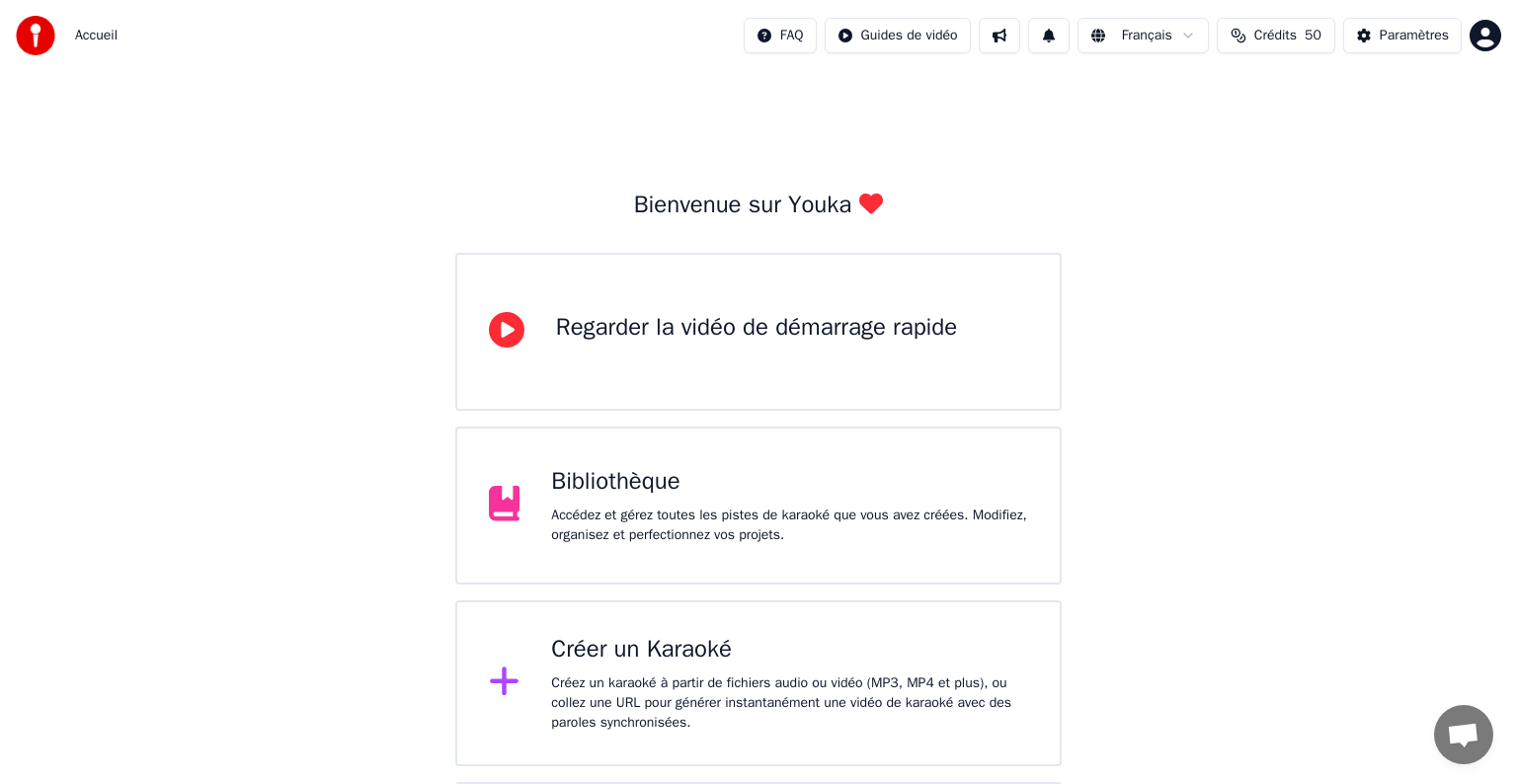 click on "Accueil FAQ Guides de vidéo Français Crédits 50 Paramètres Bienvenue sur Youka Regarder la vidéo de démarrage rapide Bibliothèque Accédez et gérez toutes les pistes de karaoké que vous avez créées. Modifiez, organisez et perfectionnez vos projets. Créer un Karaoké Créez un karaoké à partir de fichiers audio ou vidéo (MP3, MP4 et plus), ou collez une URL pour générer instantanément une vidéo de karaoké avec des paroles synchronisées. Veuillez mettre à jour vers la dernière version Votre version de Youka est obsolète. Veuillez sauvegarder votre bibliothèque et vos paramètres (Paramètres > Zone dangereuse > Exporter paramètres) et mettre à jour vers la dernière version pour continuer à utiliser Youka." at bounding box center [758, 474] 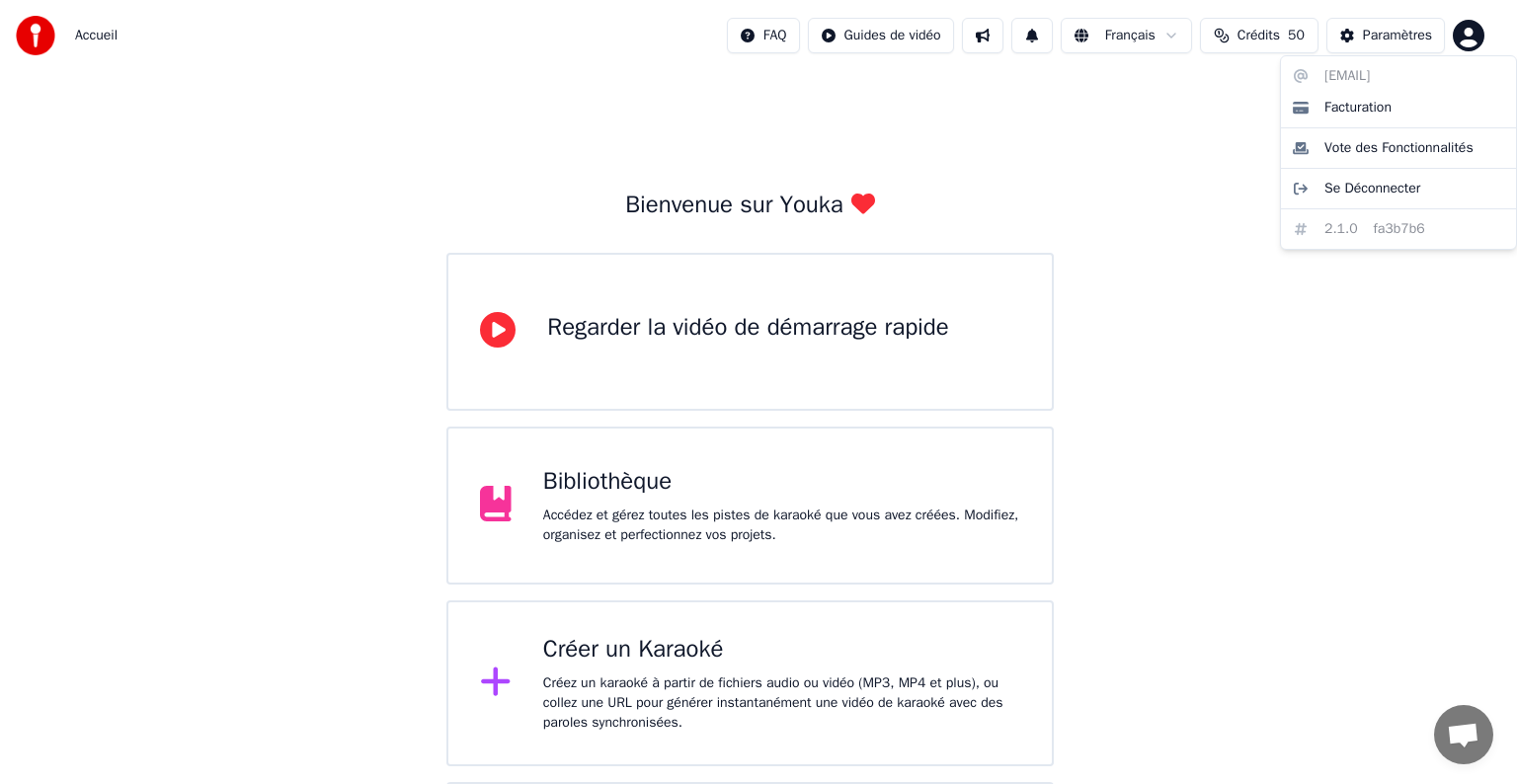 click on "Accueil FAQ Guides de vidéo Français Crédits 50 Paramètres Bienvenue sur Youka Regarder la vidéo de démarrage rapide Bibliothèque Accédez et gérez toutes les pistes de karaoké que vous avez créées. Modifiez, organisez et perfectionnez vos projets. Créer un Karaoké Créez un karaoké à partir de fichiers audio ou vidéo (MP3, MP4 et plus), ou collez une URL pour générer instantanément une vidéo de karaoké avec des paroles synchronisées. Veuillez mettre à jour vers la dernière version Votre version de Youka est obsolète. Veuillez sauvegarder votre bibliothèque et vos paramètres (Paramètres > Zone dangereuse > Exporter paramètres) et mettre à jour vers la dernière version pour continuer à utiliser Youka. alex6patou@gmail.com Facturation Vote des Fonctionnalités Se Déconnecter 2.1.0 fa3b7b6" at bounding box center [758, 474] 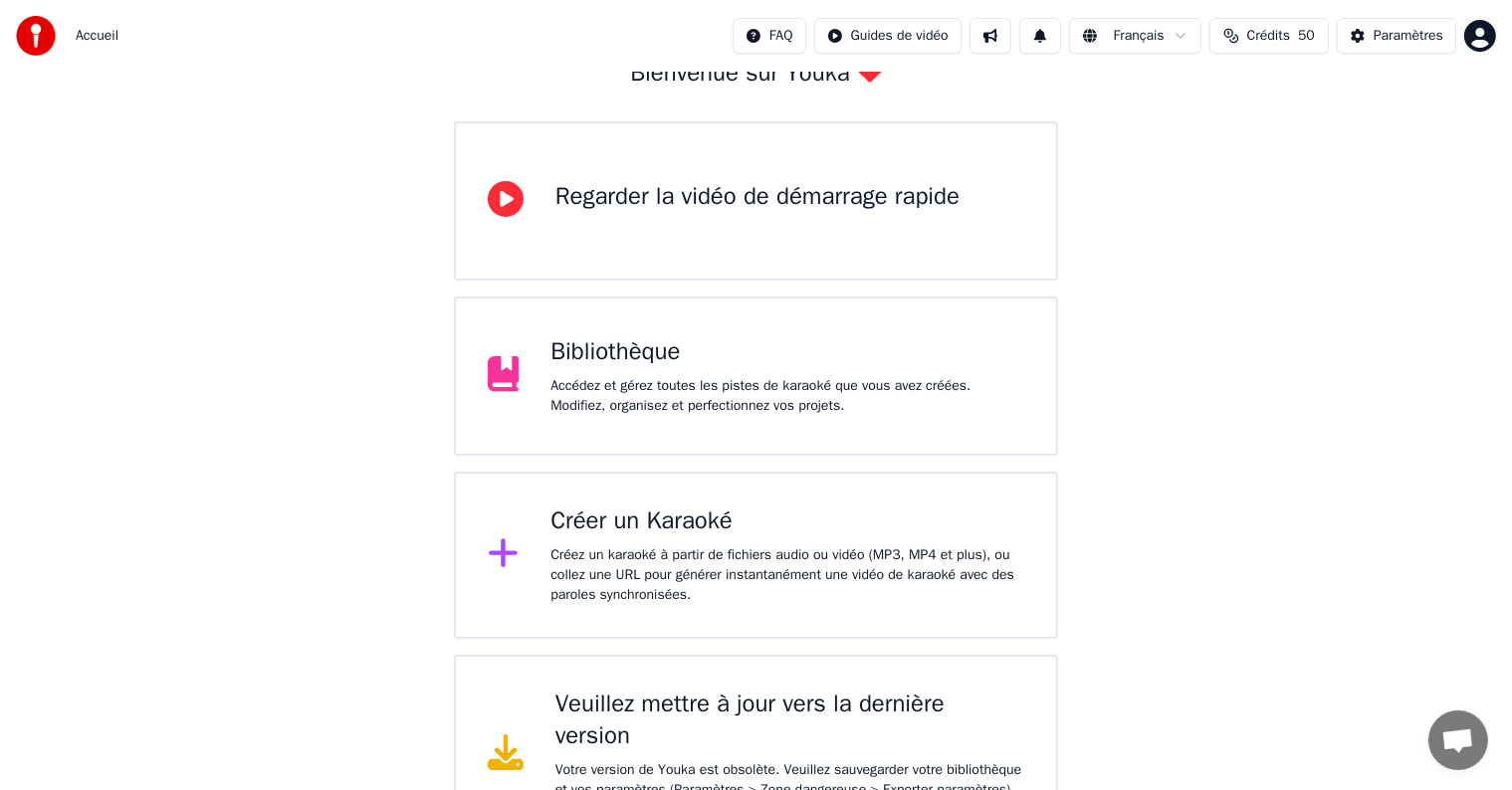 scroll, scrollTop: 165, scrollLeft: 0, axis: vertical 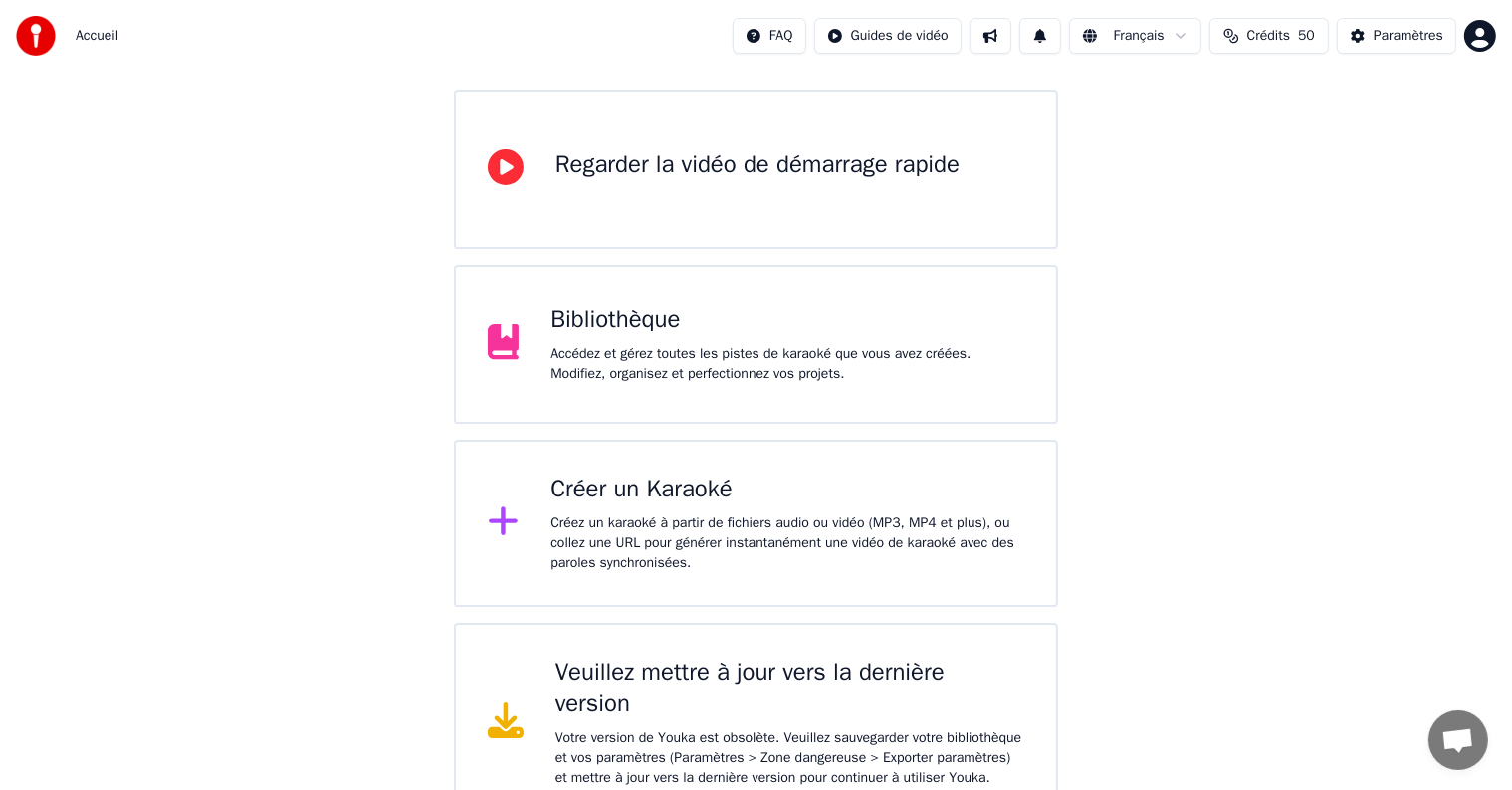 click on "Veuillez mettre à jour vers la dernière version Votre version de Youka est obsolète. Veuillez sauvegarder votre bibliothèque et vos paramètres (Paramètres > Zone dangereuse > Exporter paramètres) et mettre à jour vers la dernière version pour continuer à utiliser Youka." at bounding box center (790, 722) 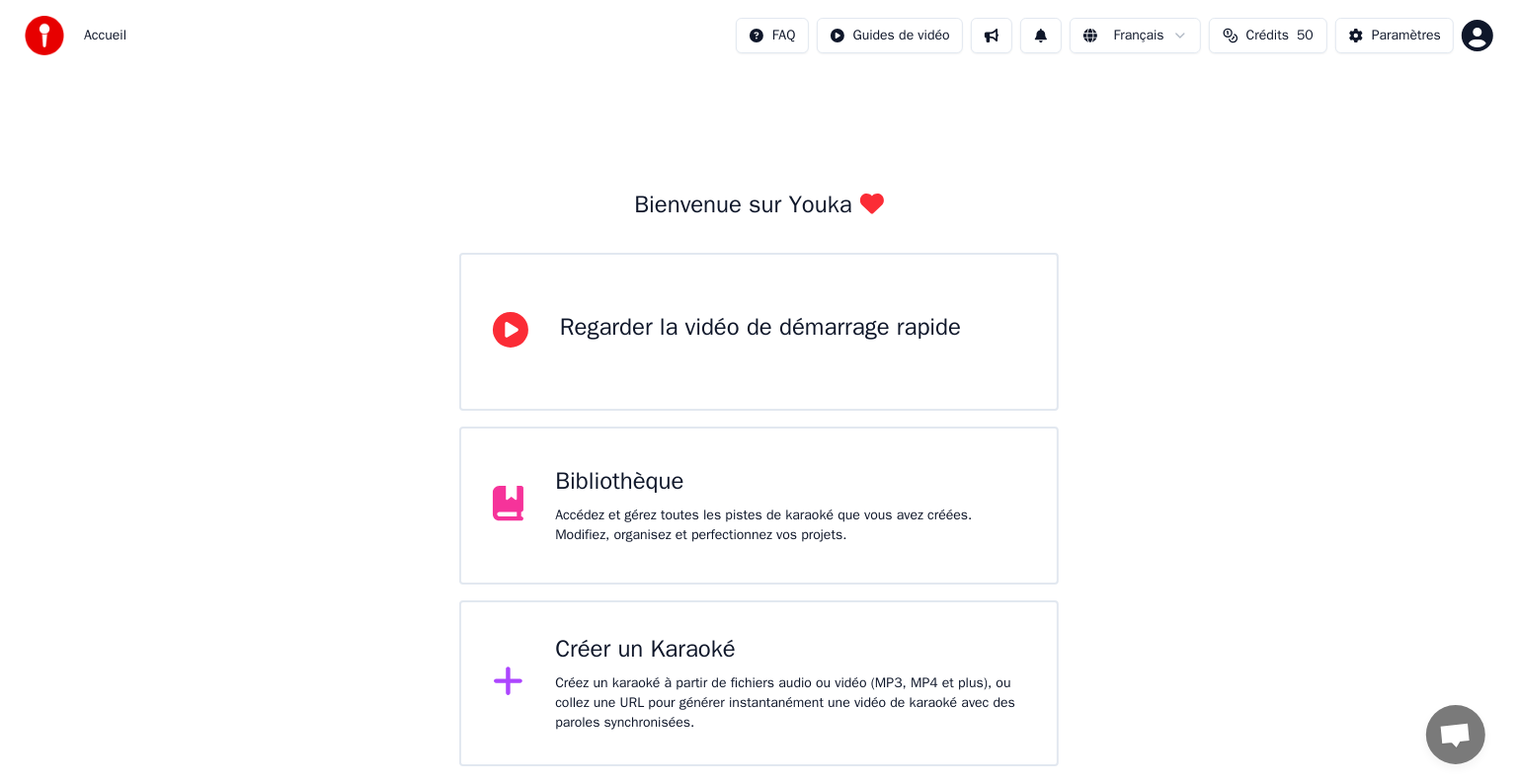 scroll, scrollTop: 0, scrollLeft: 0, axis: both 